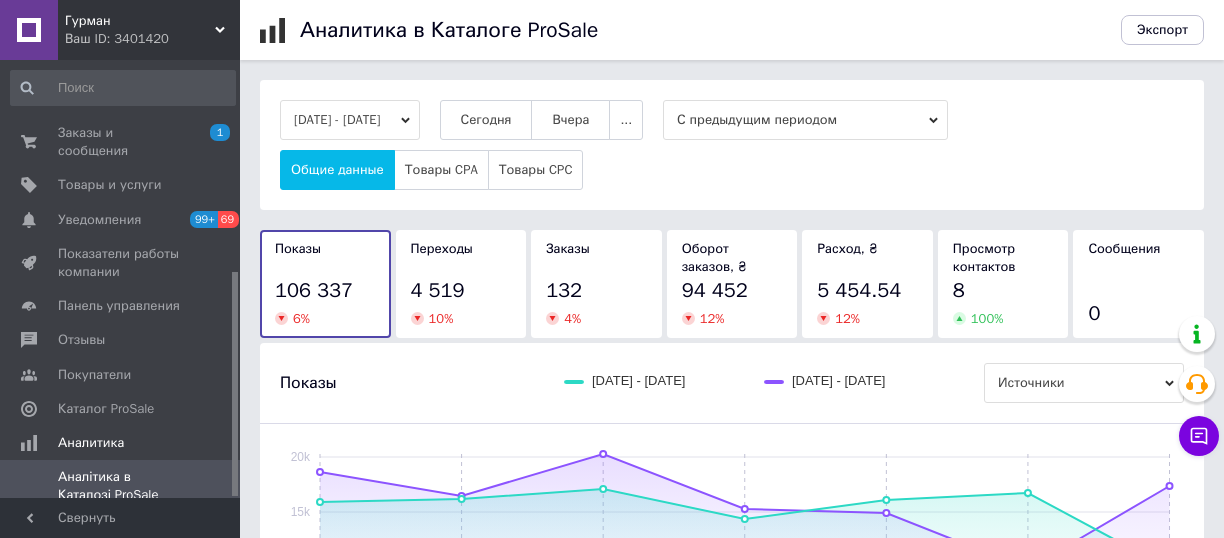 scroll, scrollTop: 517, scrollLeft: 0, axis: vertical 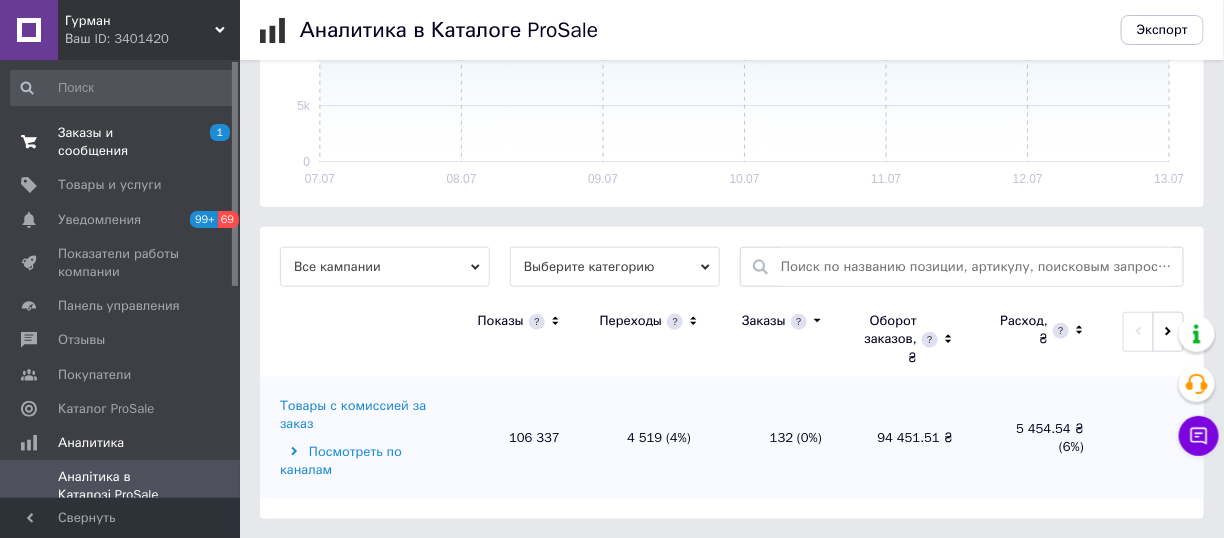 click on "Заказы и сообщения" at bounding box center [121, 142] 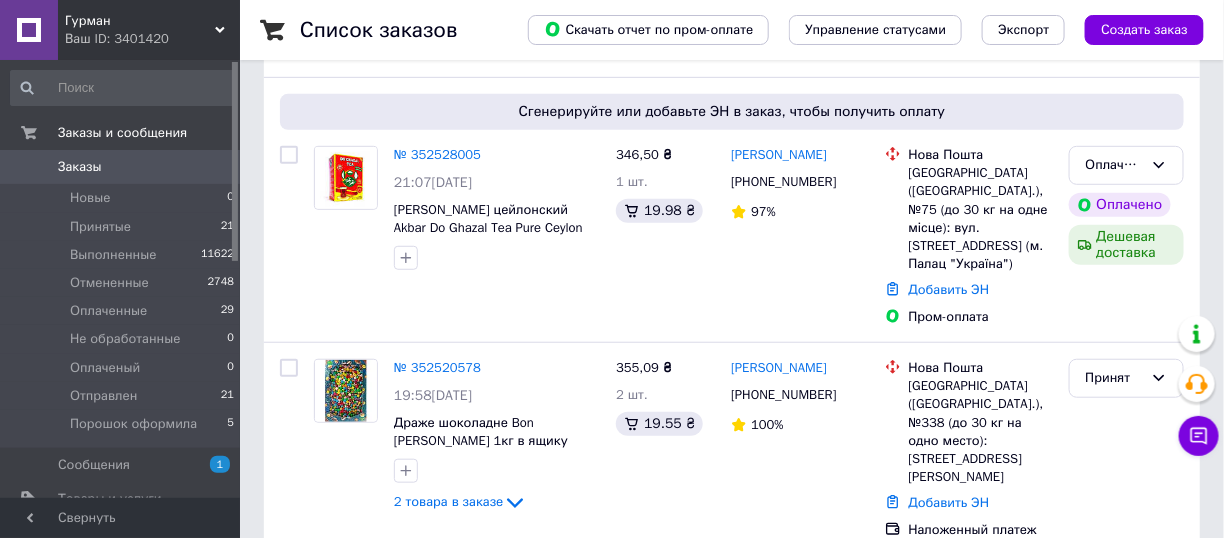 scroll, scrollTop: 300, scrollLeft: 0, axis: vertical 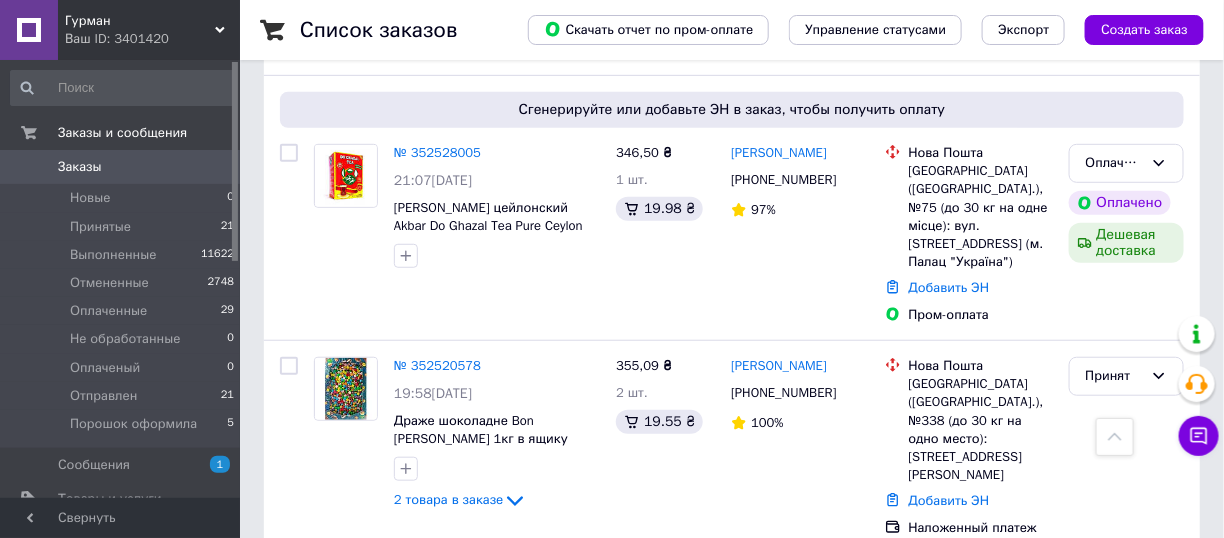 click on "Заказы" at bounding box center (121, 167) 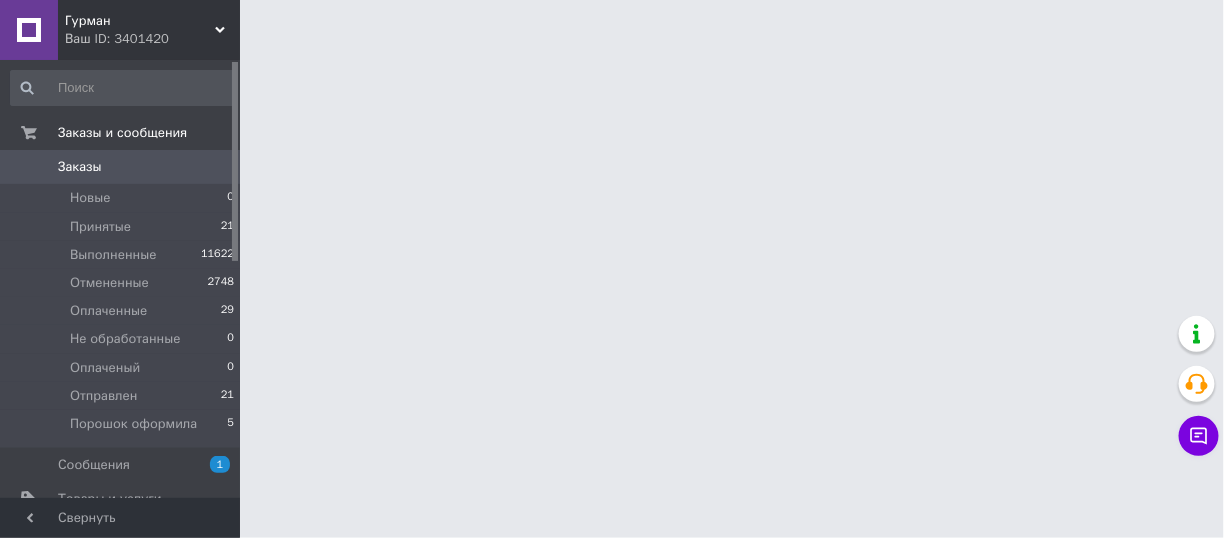 scroll, scrollTop: 0, scrollLeft: 0, axis: both 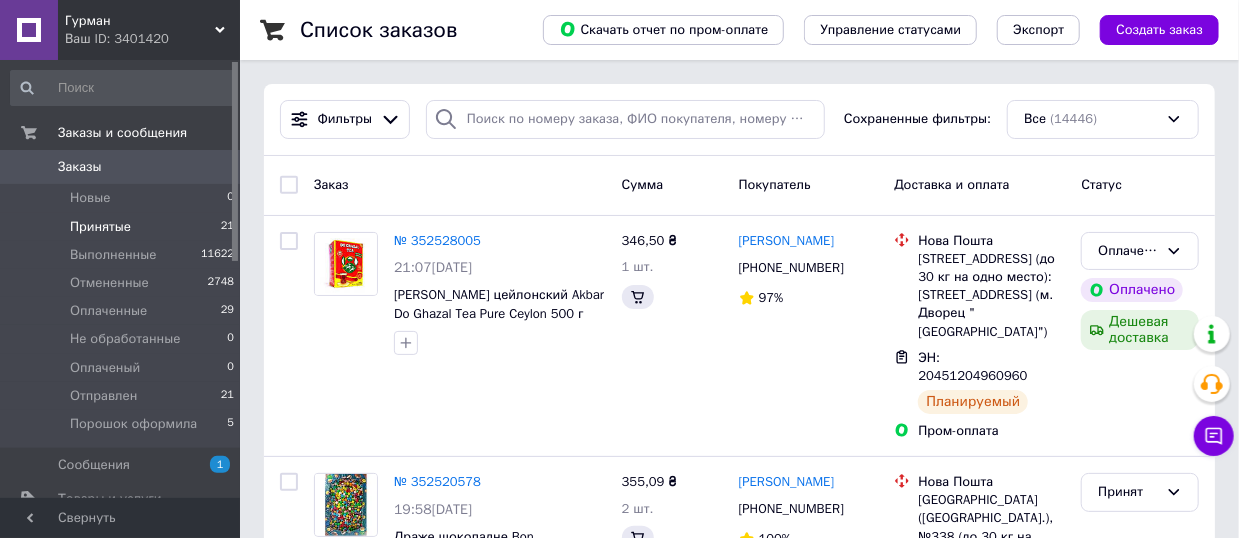 click on "21" at bounding box center (227, 227) 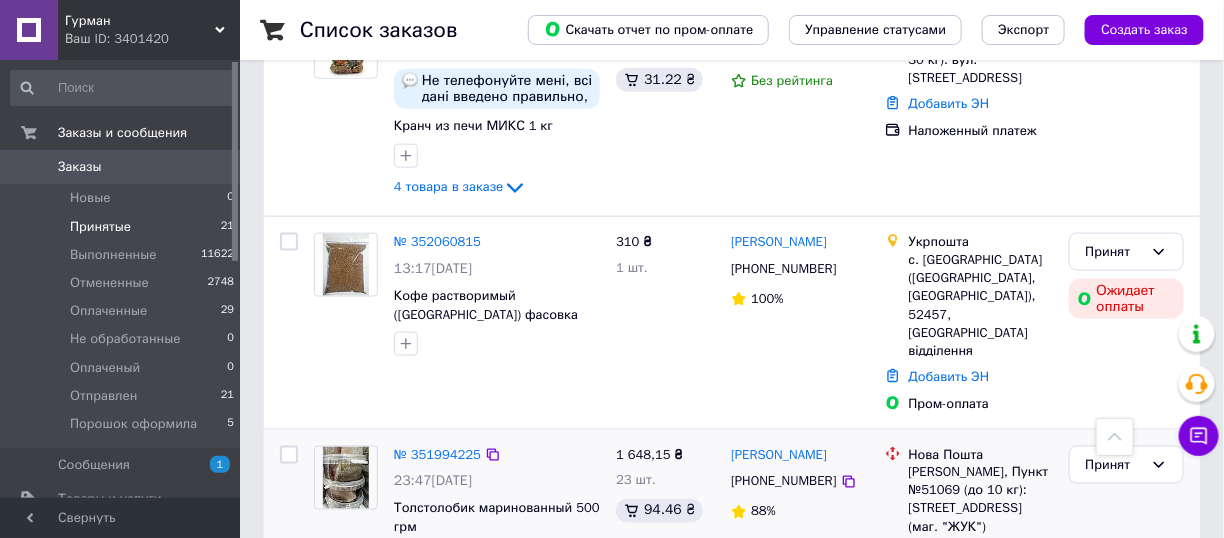 scroll, scrollTop: 3200, scrollLeft: 0, axis: vertical 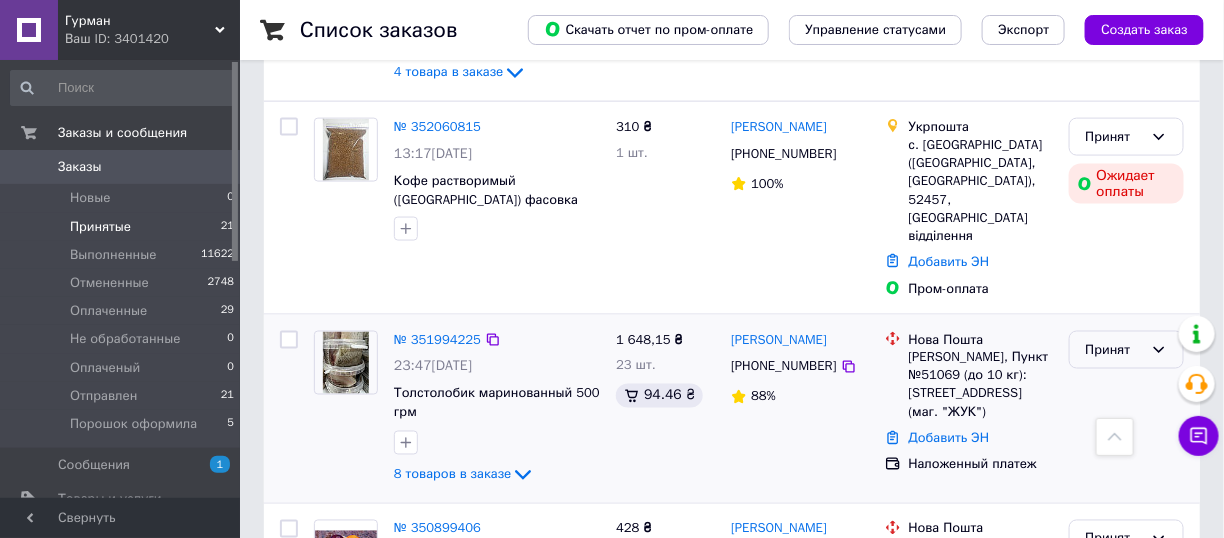 click on "Принят" at bounding box center [1114, 350] 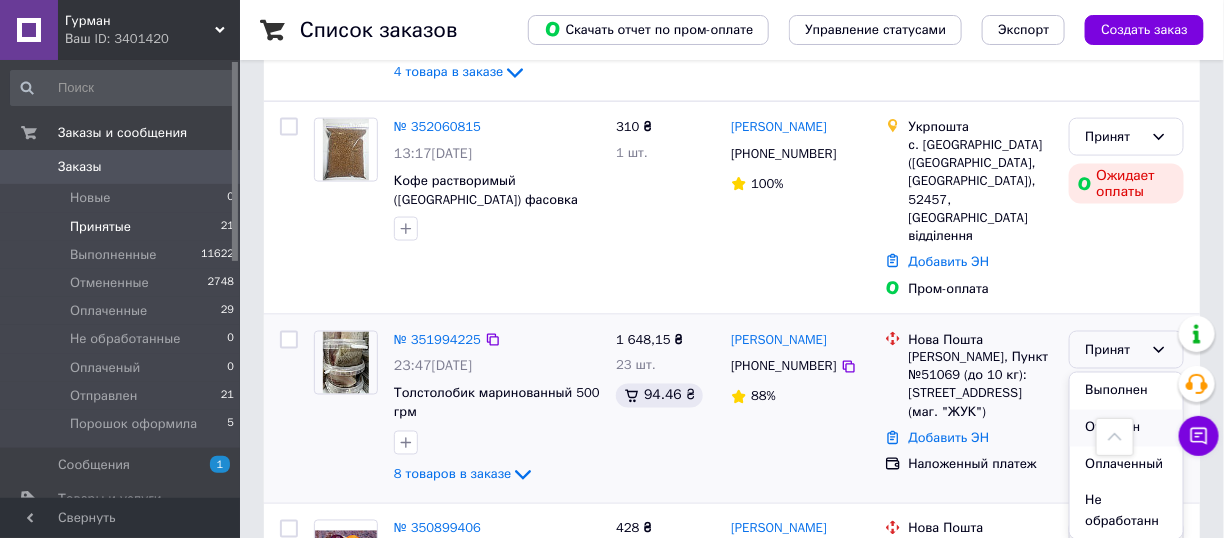 click on "Отменен" at bounding box center (1126, 428) 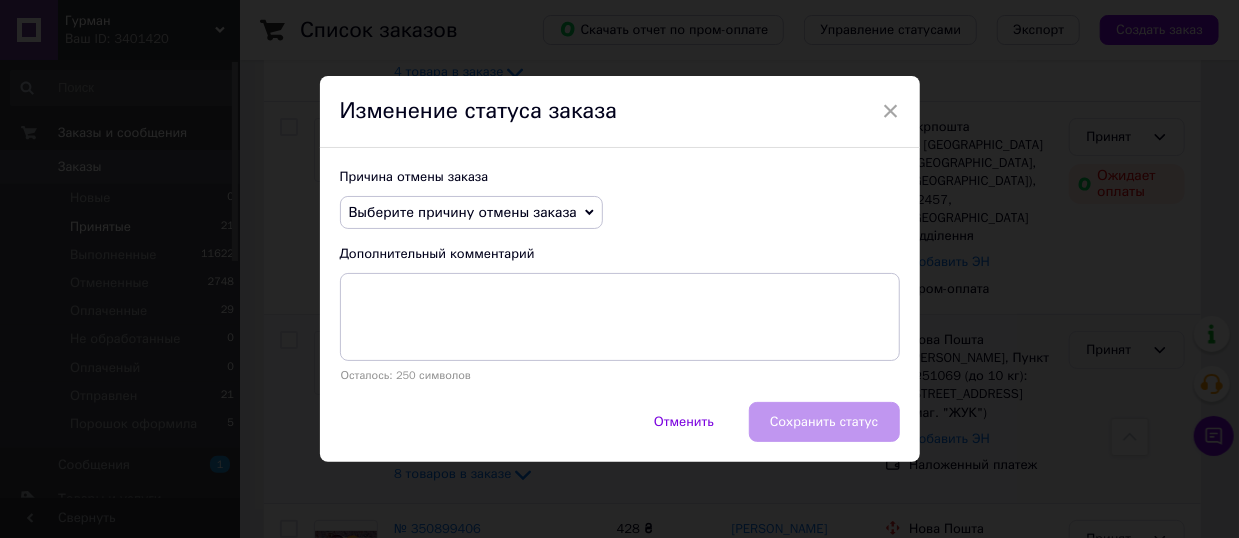 click on "Выберите причину отмены заказа" at bounding box center (463, 212) 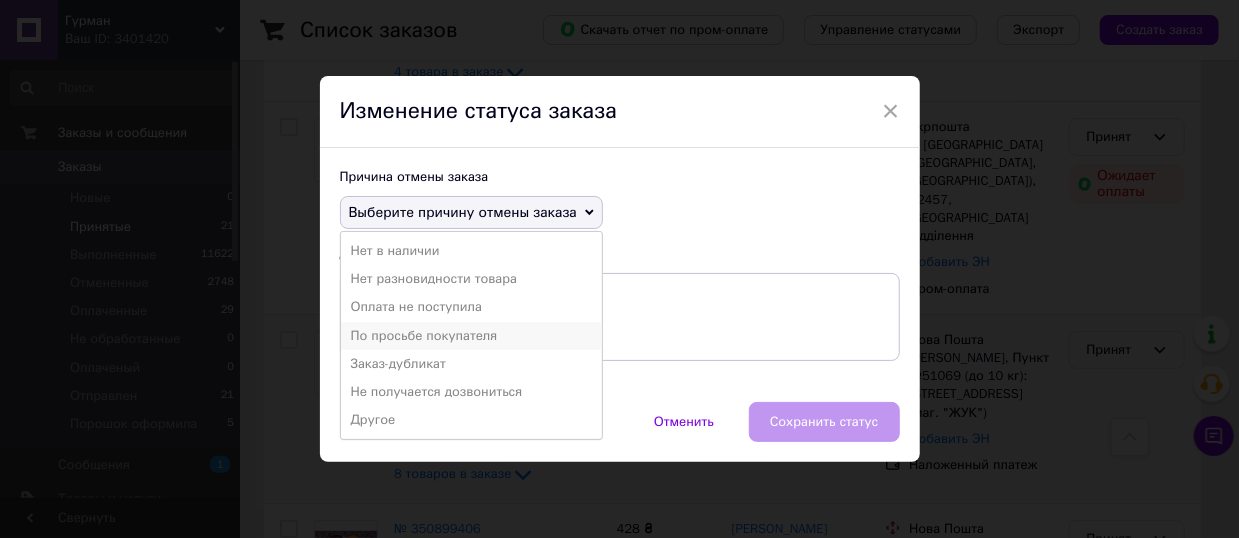 click on "По просьбе покупателя" at bounding box center (471, 336) 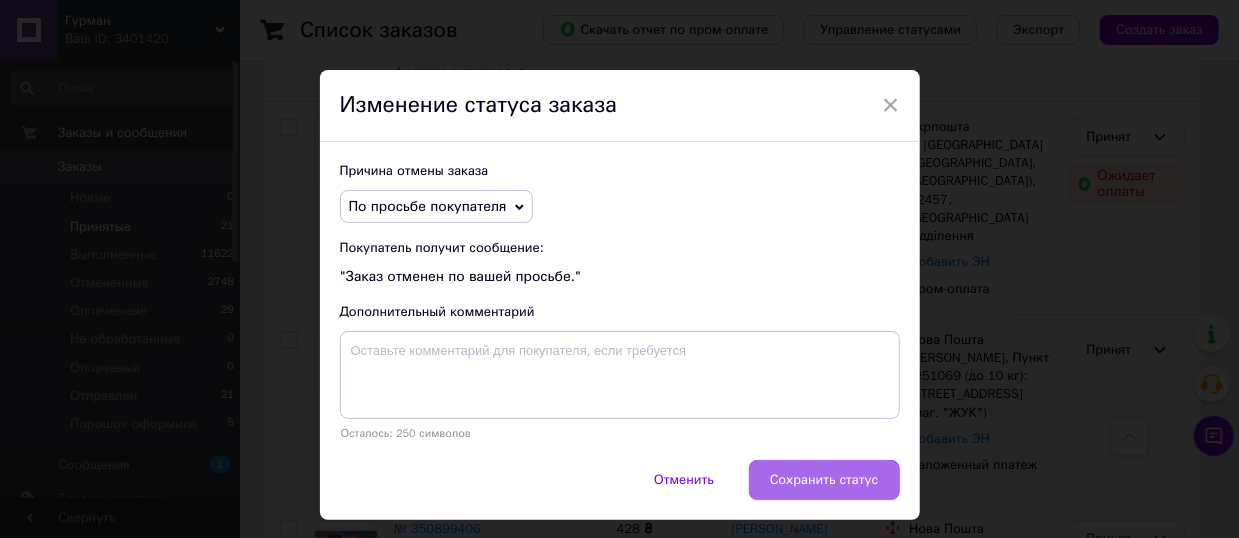 click on "Сохранить статус" at bounding box center [824, 480] 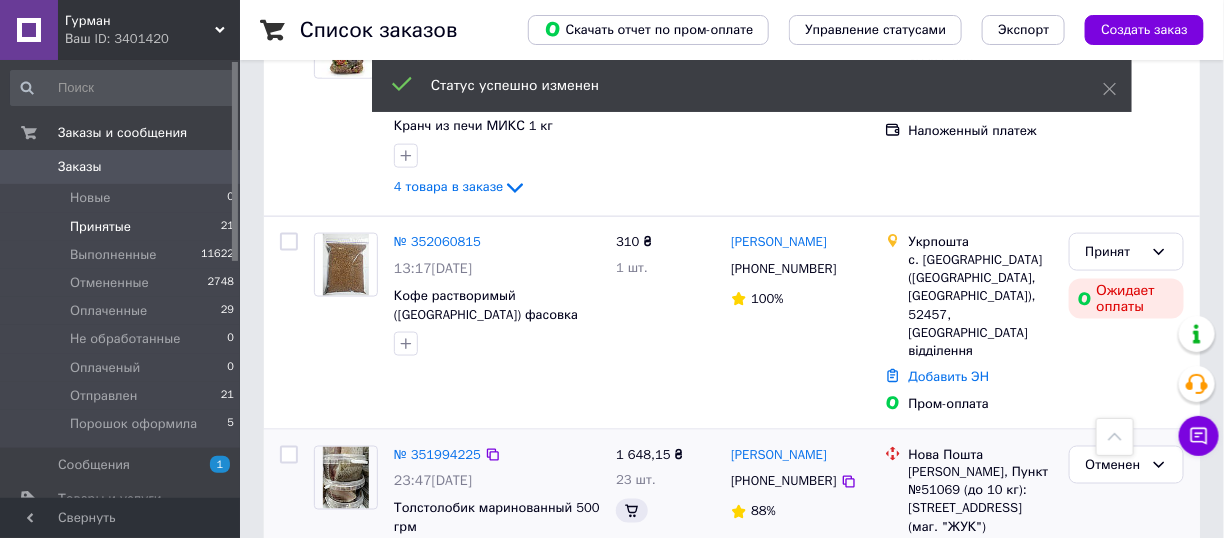 scroll, scrollTop: 3000, scrollLeft: 0, axis: vertical 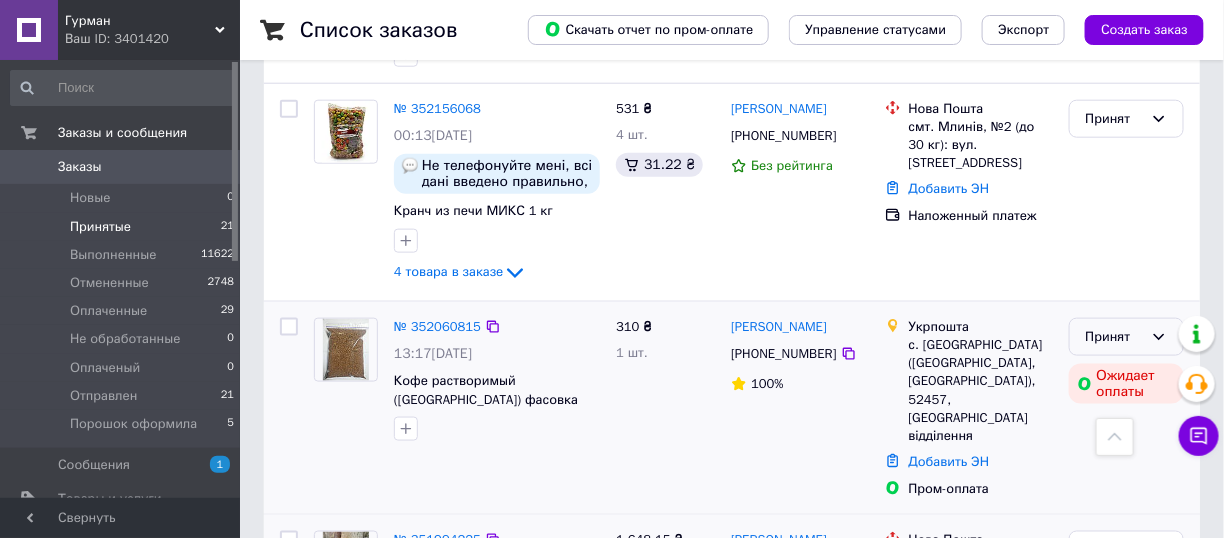 click on "Принят" at bounding box center [1126, 337] 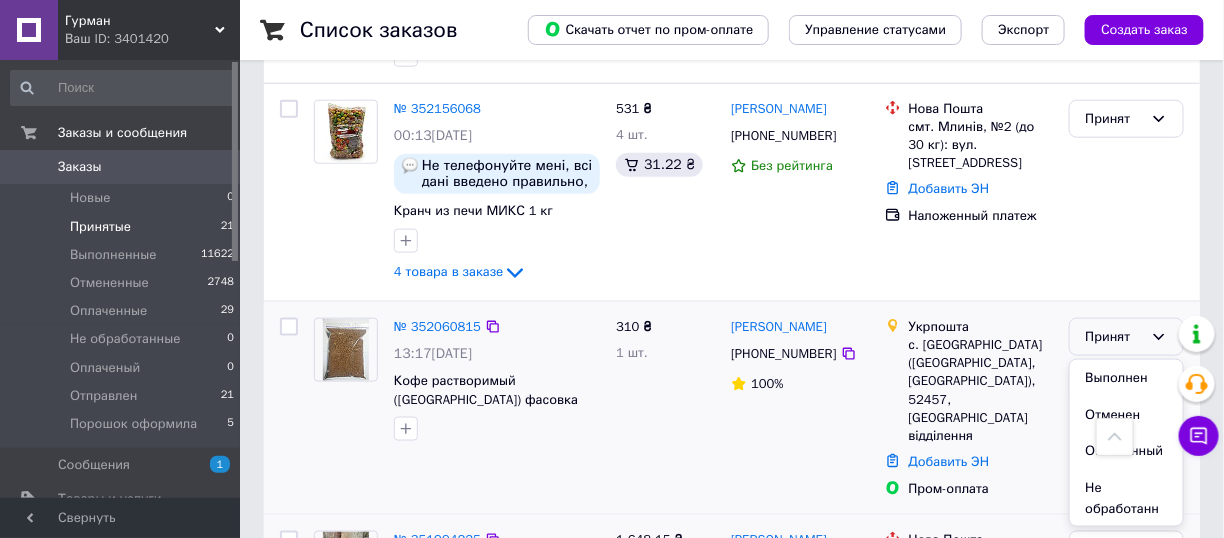 click on "Выполнен" at bounding box center [1126, 378] 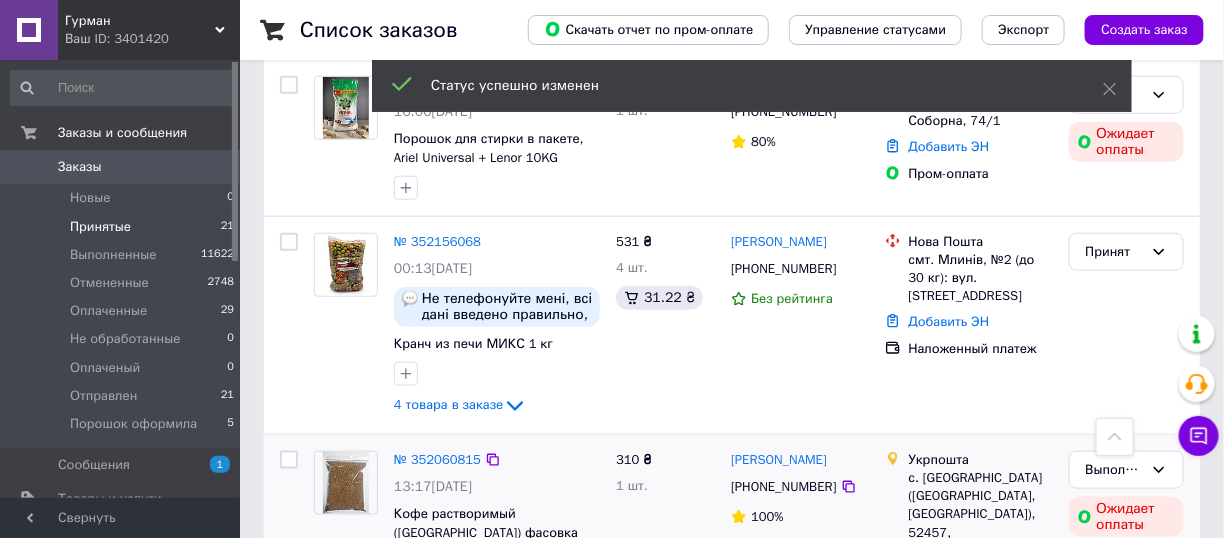 scroll, scrollTop: 2700, scrollLeft: 0, axis: vertical 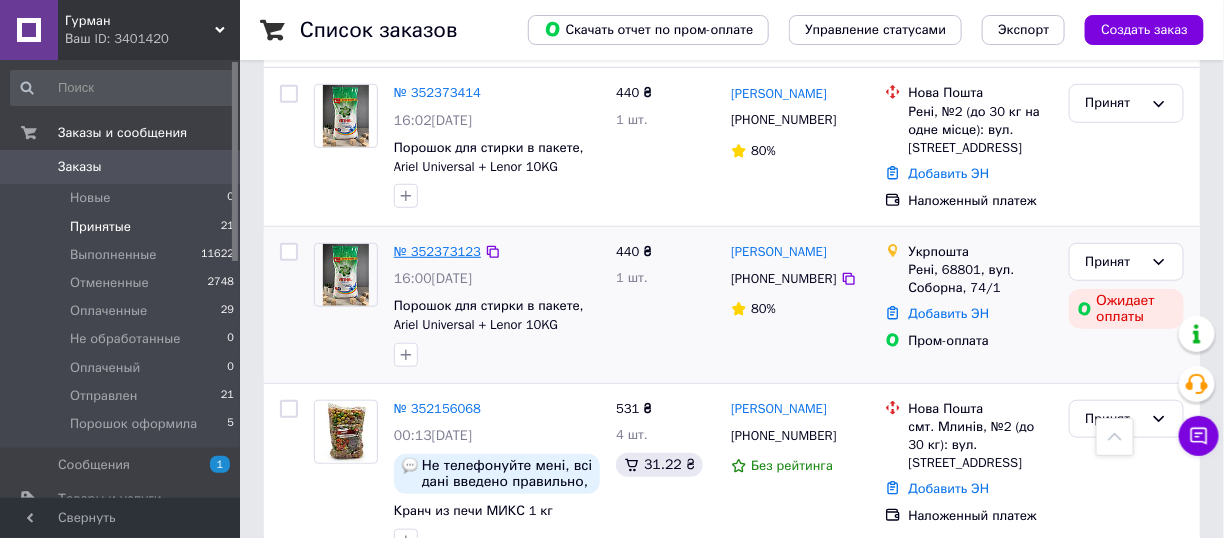 click on "№ 352373123" at bounding box center (437, 251) 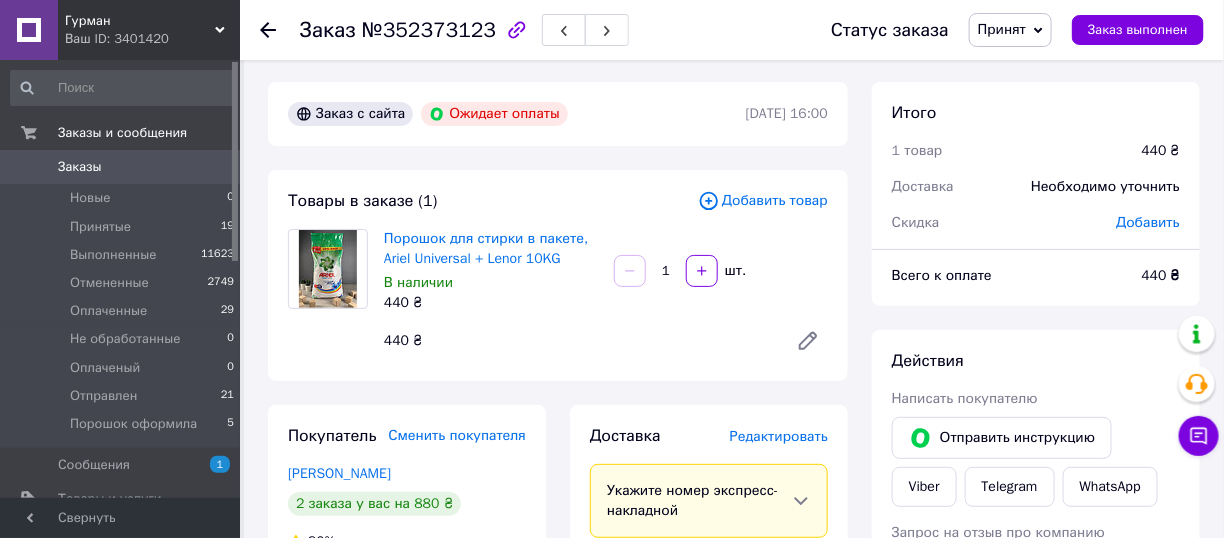 scroll, scrollTop: 0, scrollLeft: 0, axis: both 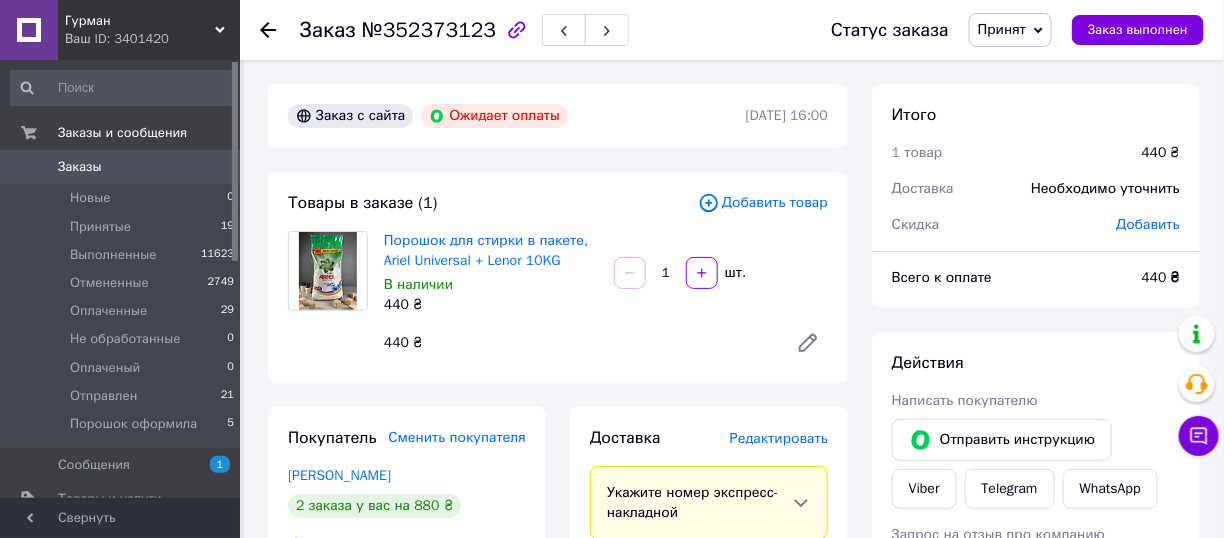 click on "Принят" at bounding box center [1002, 29] 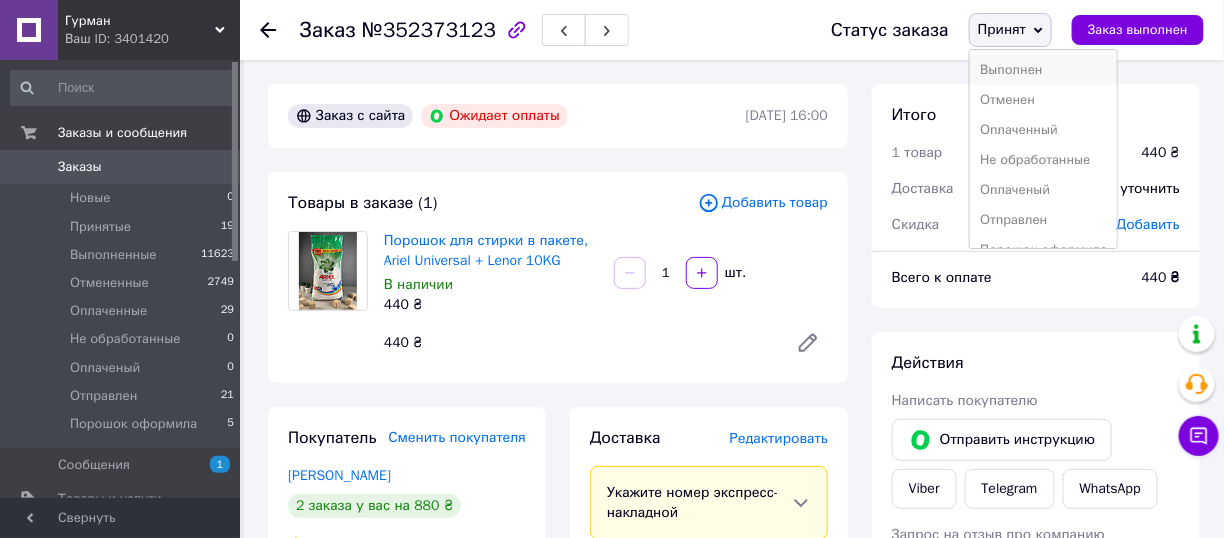 click on "Выполнен" at bounding box center [1043, 70] 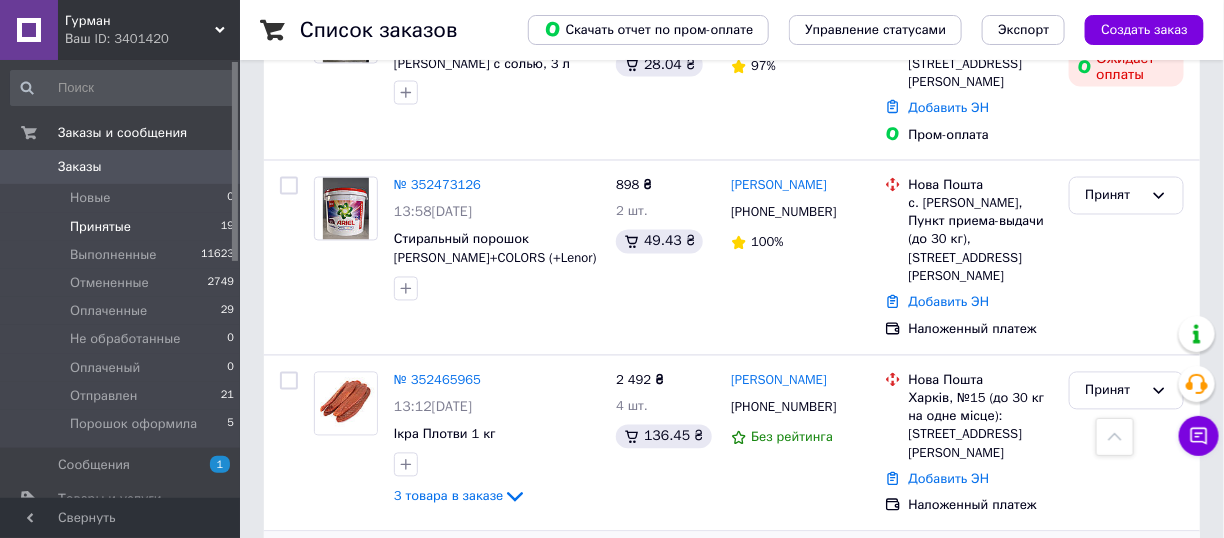 scroll, scrollTop: 1000, scrollLeft: 0, axis: vertical 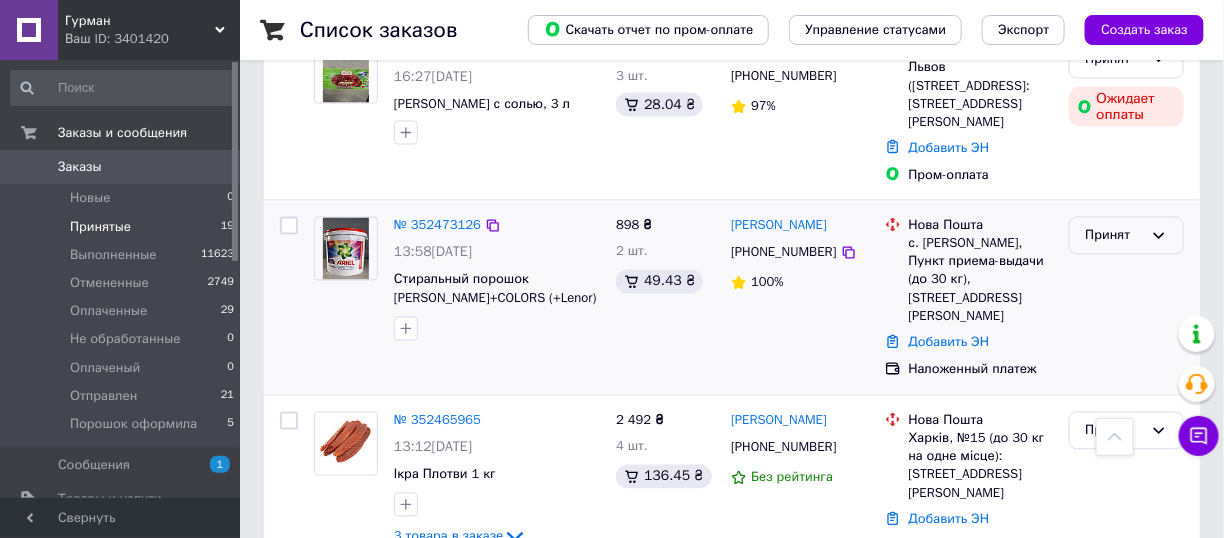 click on "Принят" at bounding box center [1114, 236] 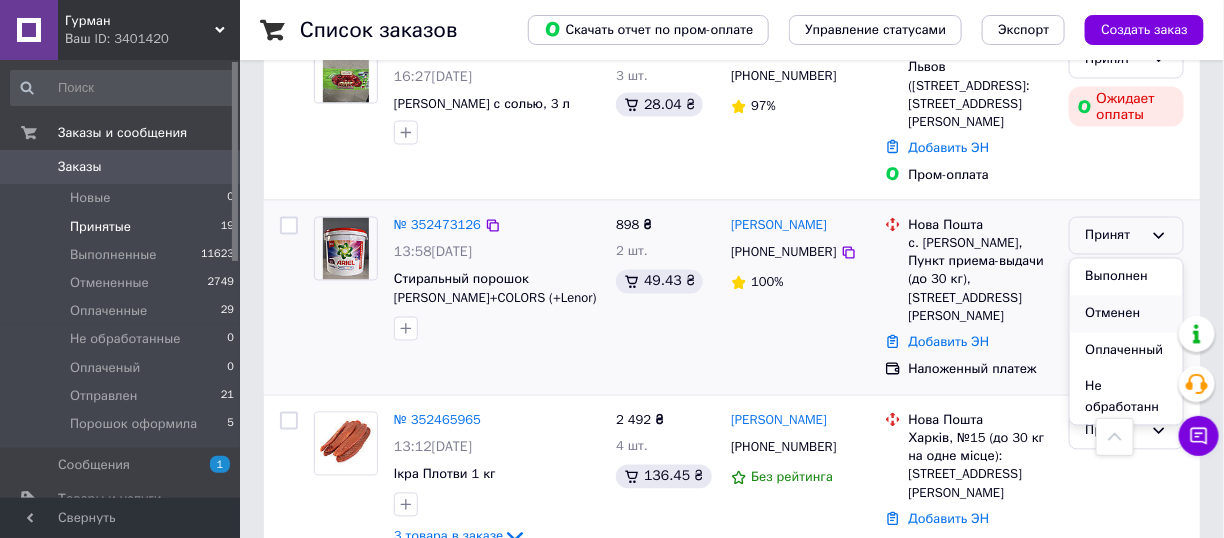 click on "Отменен" at bounding box center [1126, 314] 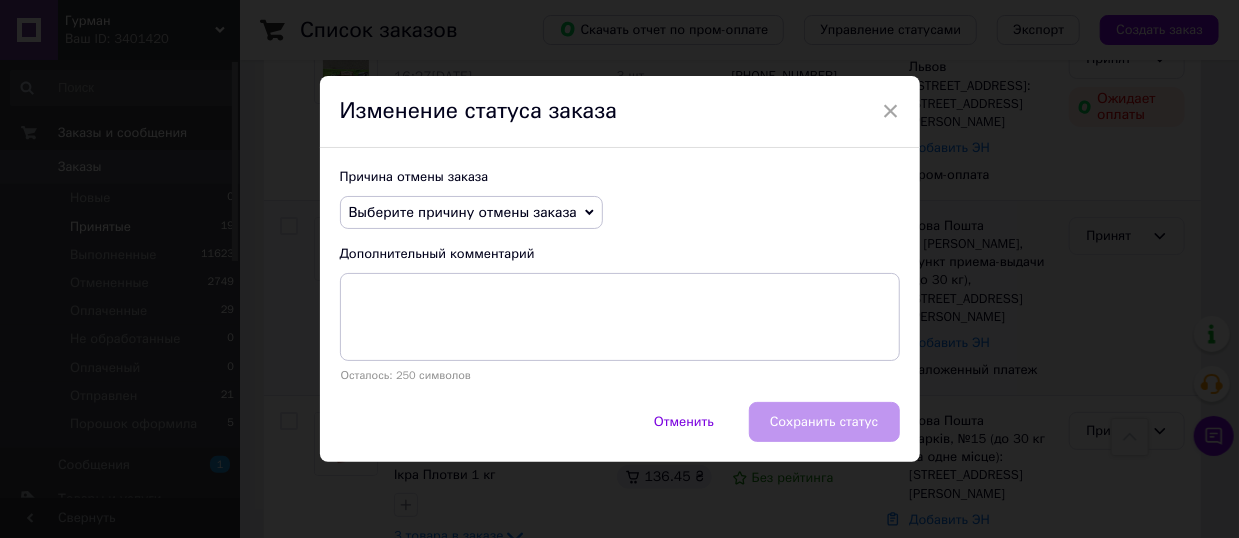 click on "Выберите причину отмены заказа" at bounding box center (471, 213) 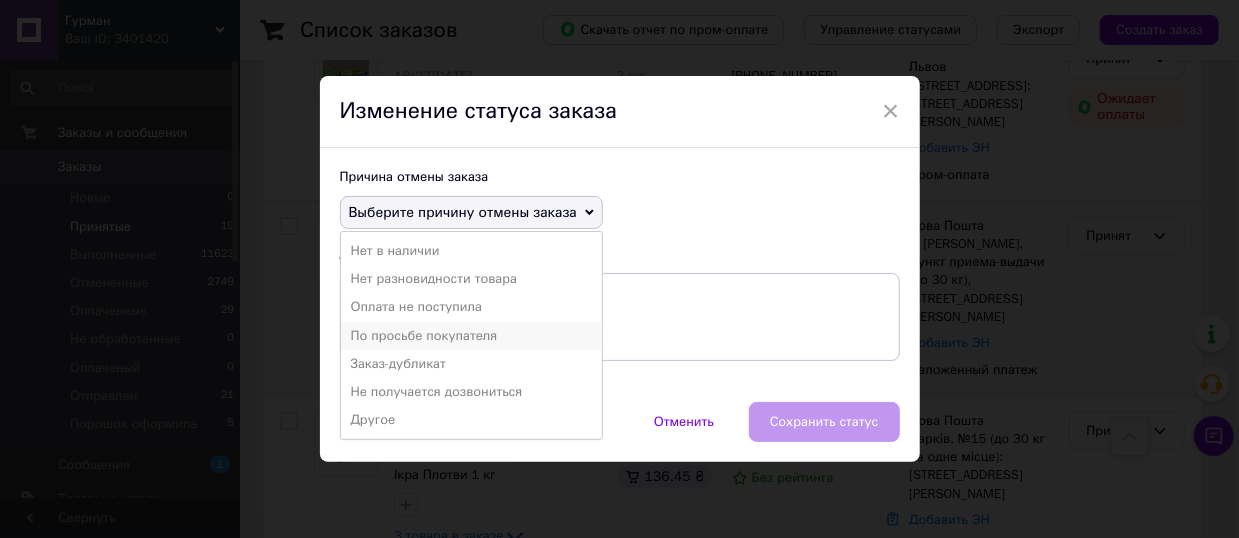 click on "По просьбе покупателя" at bounding box center [471, 336] 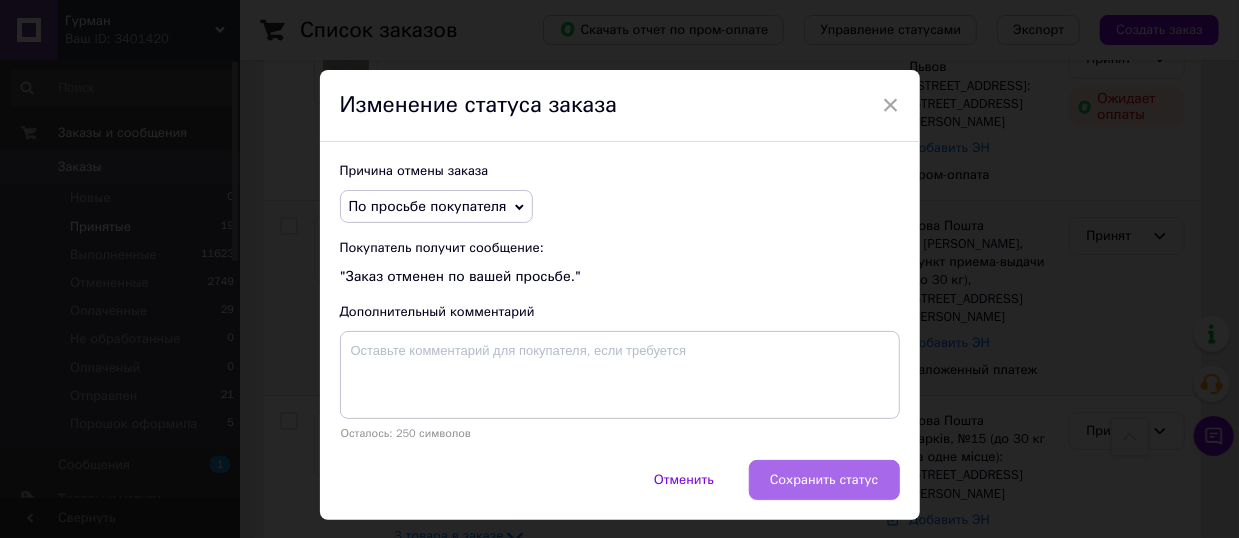 click on "Сохранить статус" at bounding box center [824, 480] 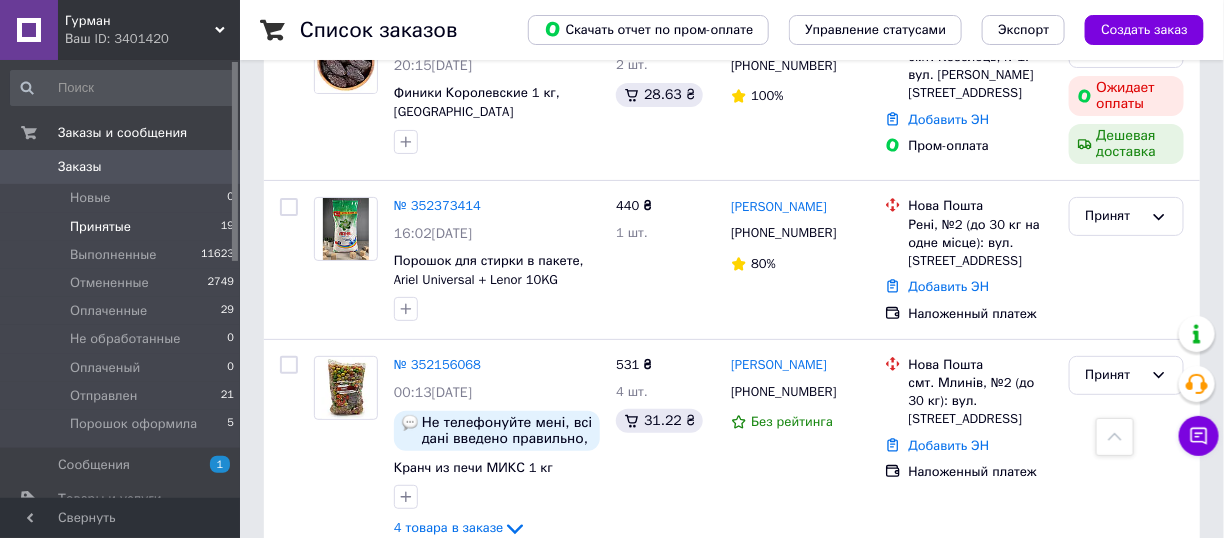 scroll, scrollTop: 2700, scrollLeft: 0, axis: vertical 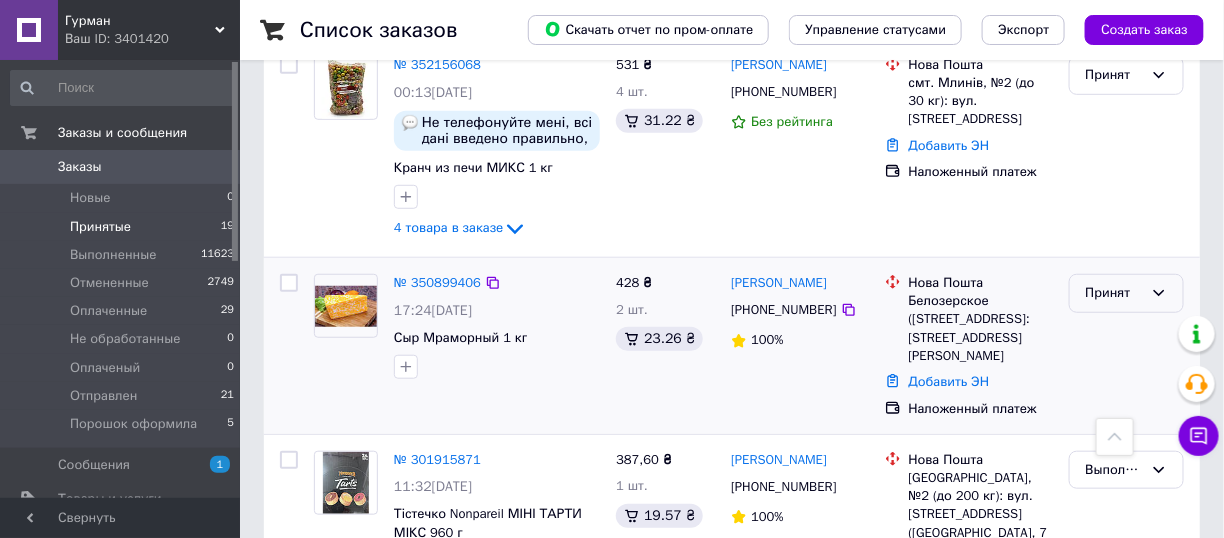click 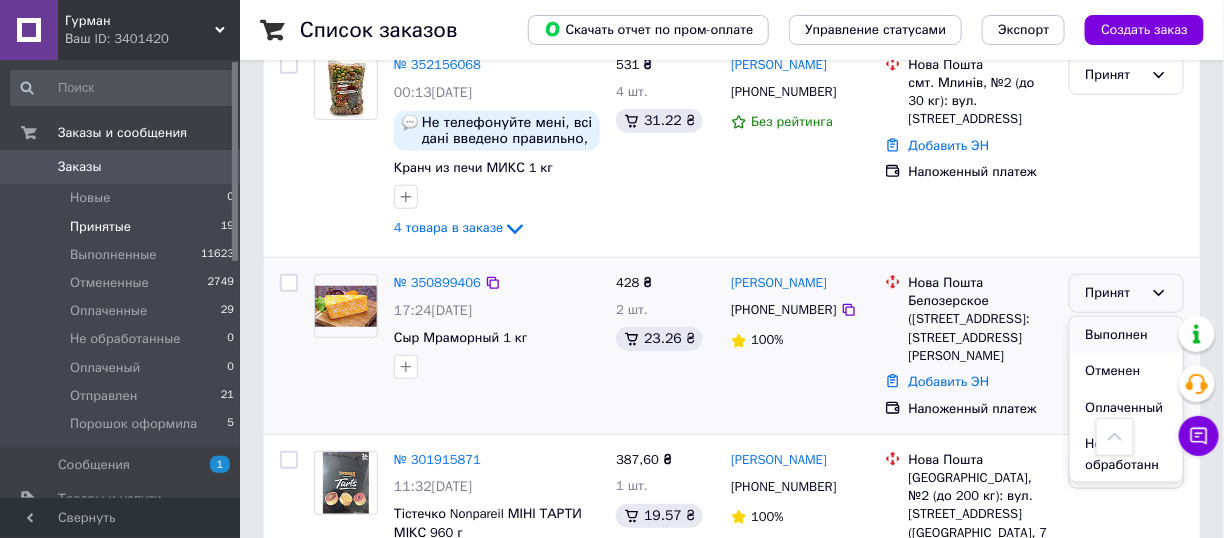 click on "Выполнен" at bounding box center [1126, 335] 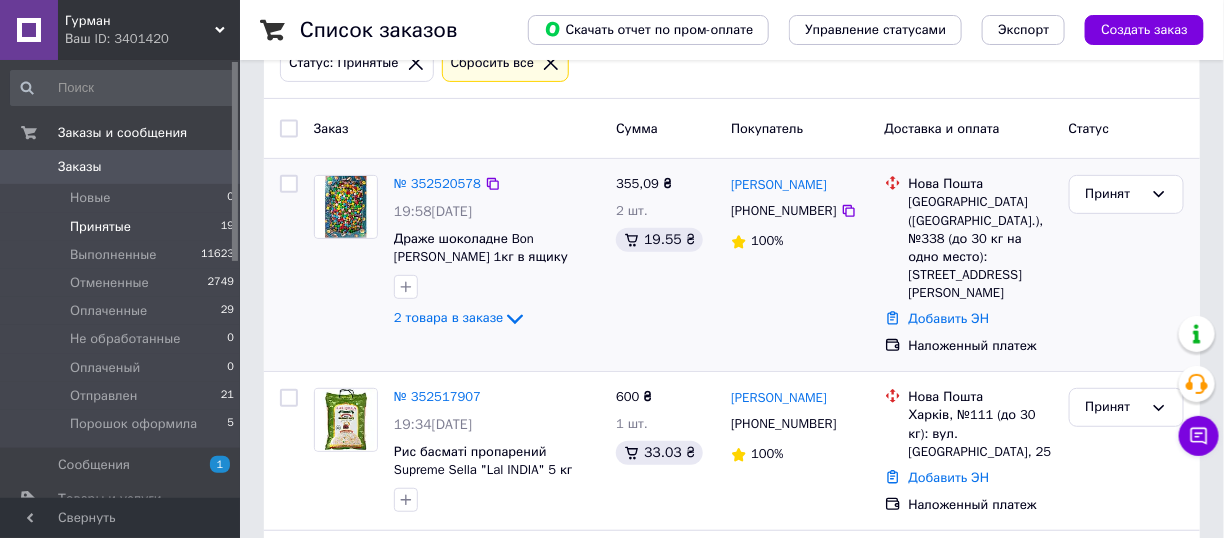 scroll, scrollTop: 100, scrollLeft: 0, axis: vertical 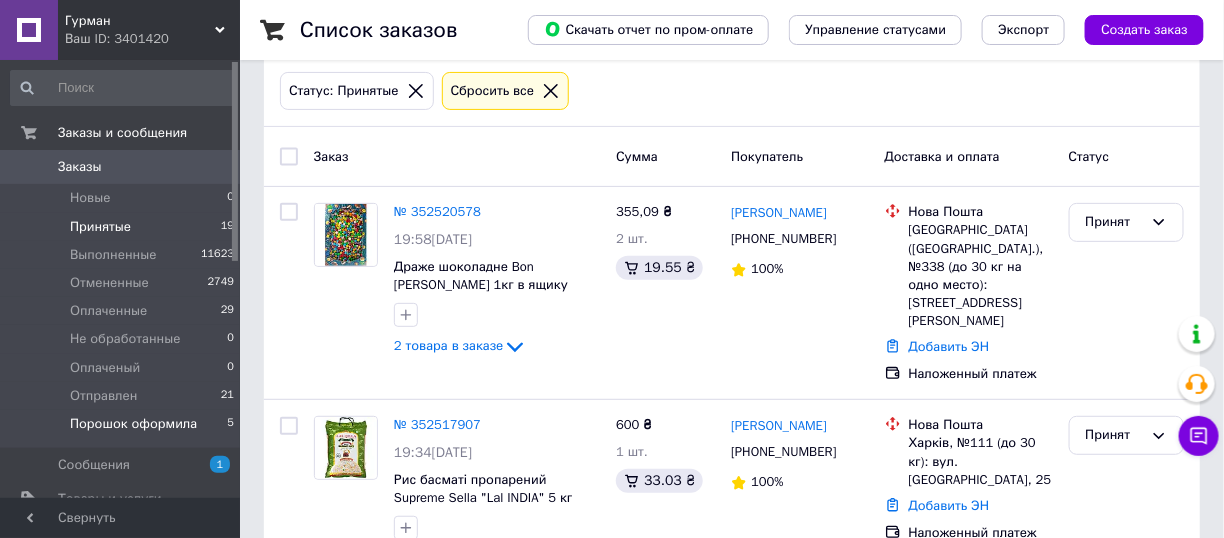 click on "Порошок оформила" at bounding box center (133, 424) 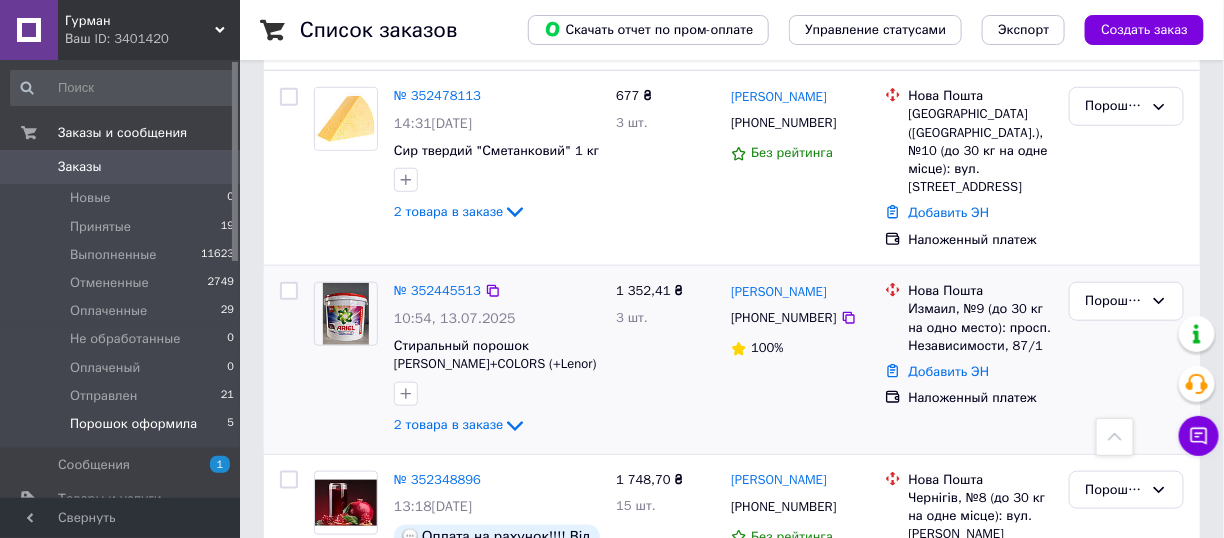 scroll, scrollTop: 400, scrollLeft: 0, axis: vertical 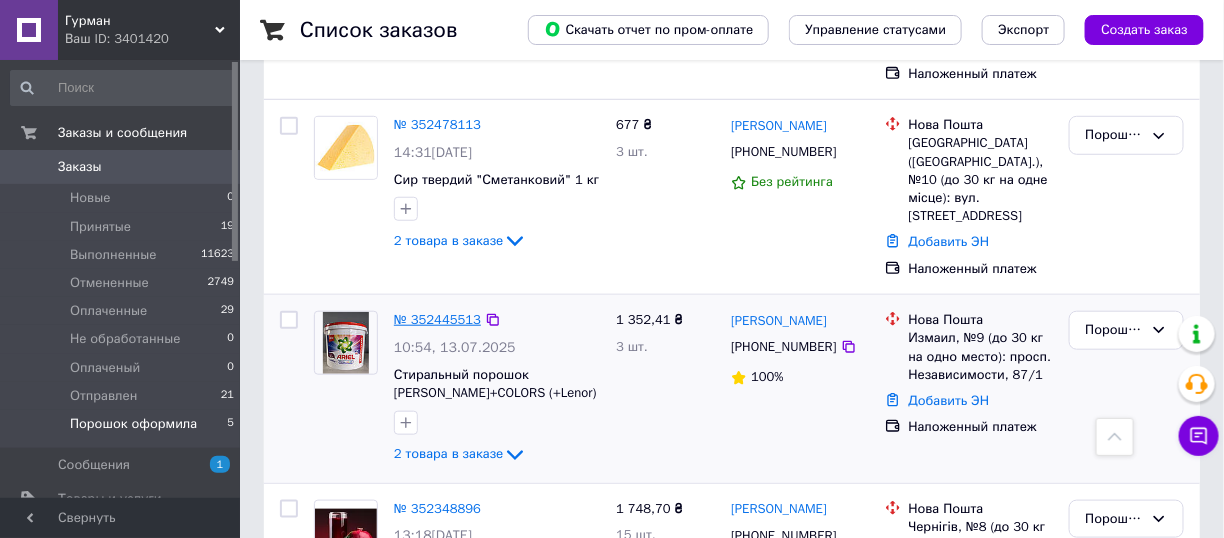 click on "№ 352445513" at bounding box center (437, 319) 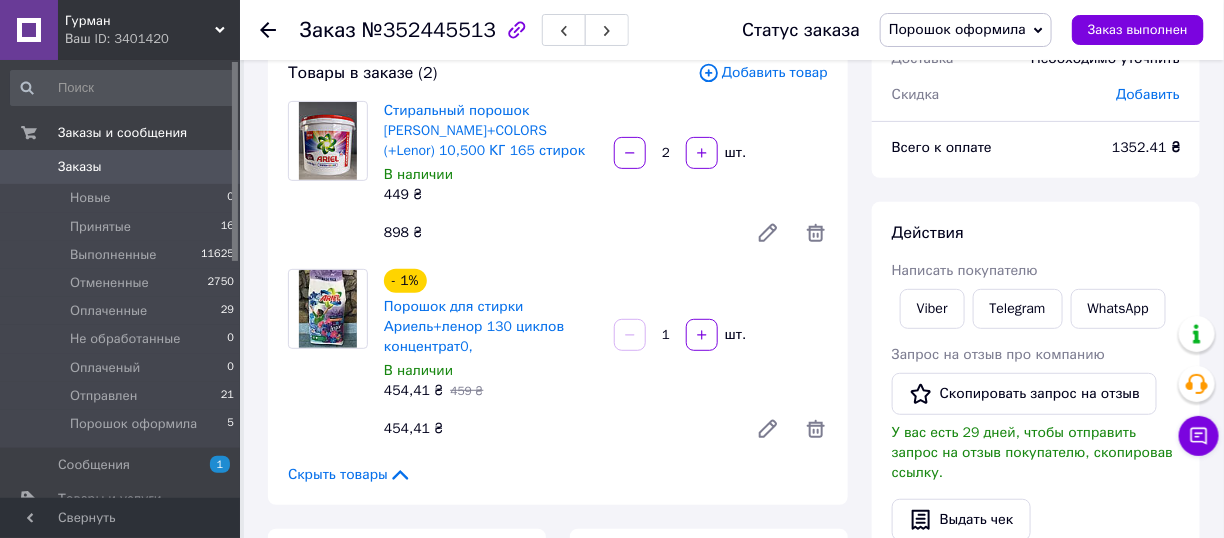 scroll, scrollTop: 100, scrollLeft: 0, axis: vertical 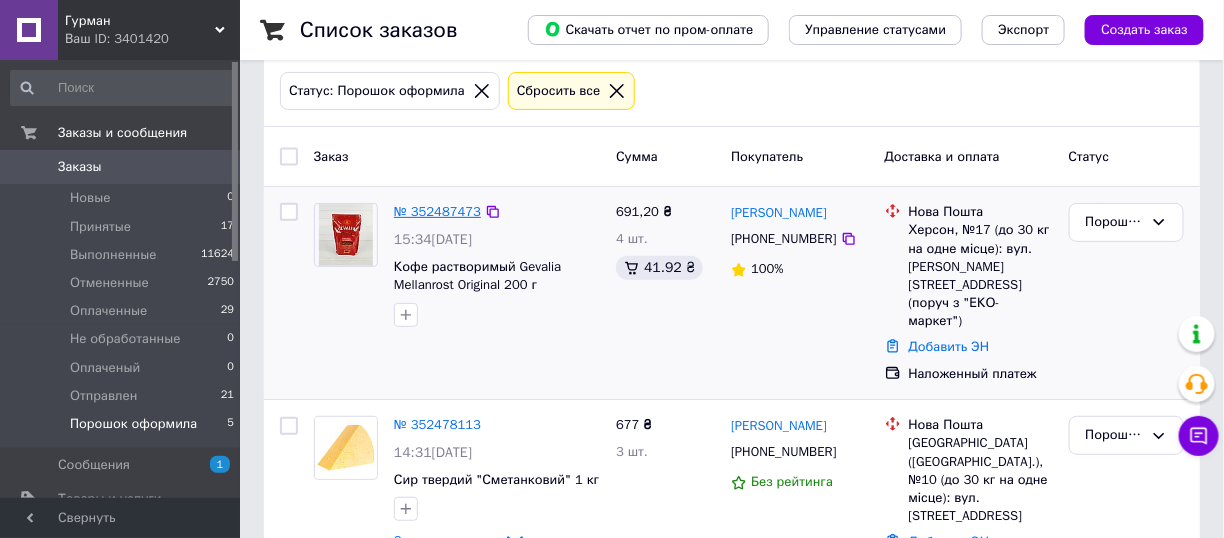 click on "№ 352487473" at bounding box center (437, 211) 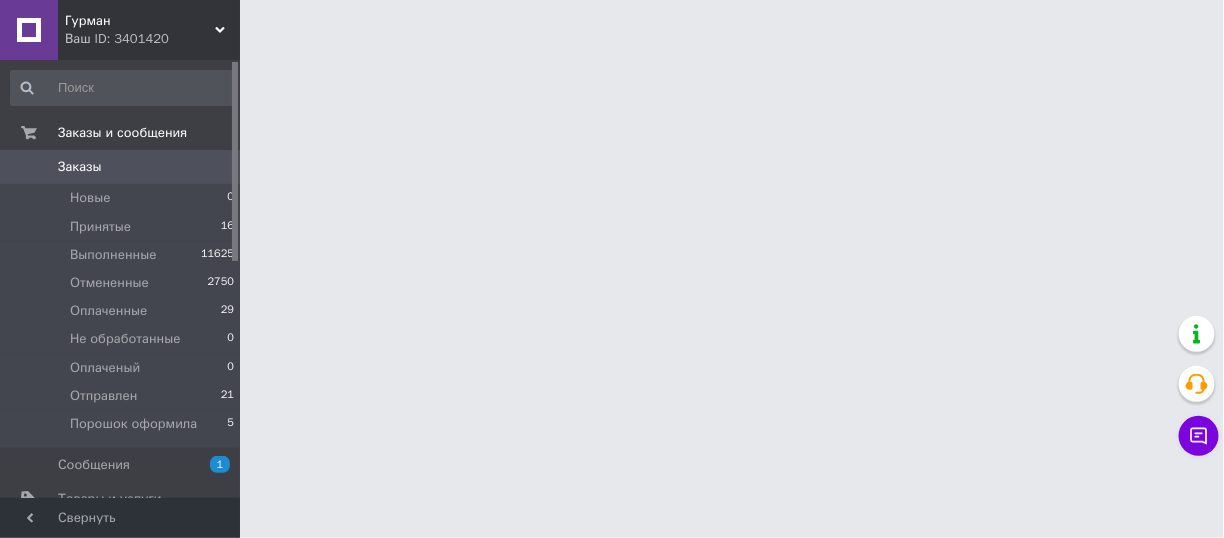 scroll, scrollTop: 0, scrollLeft: 0, axis: both 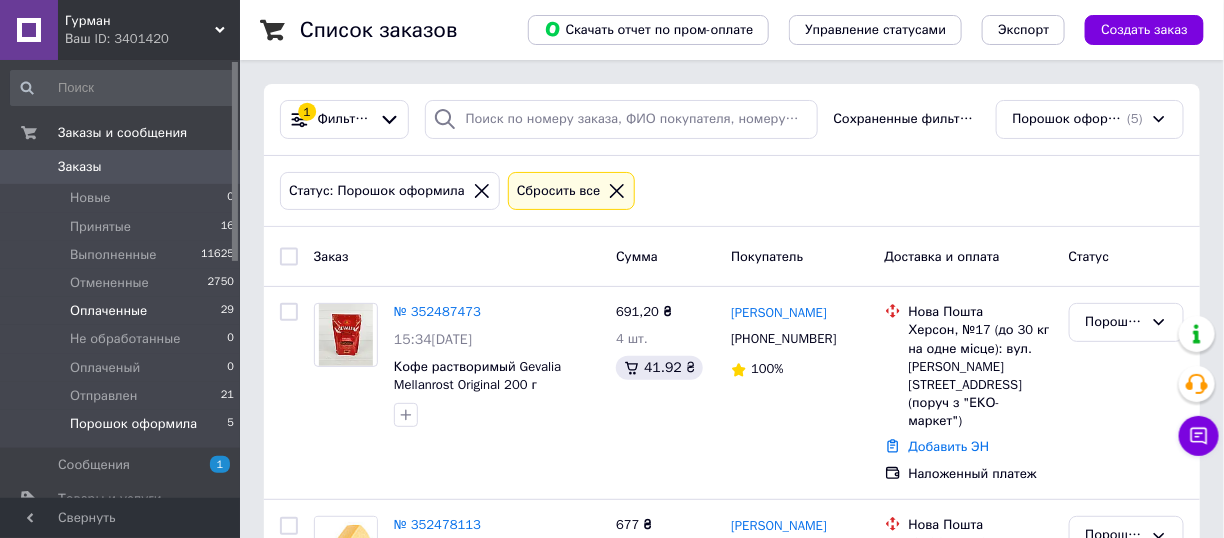 click on "Оплаченные 29" at bounding box center (123, 311) 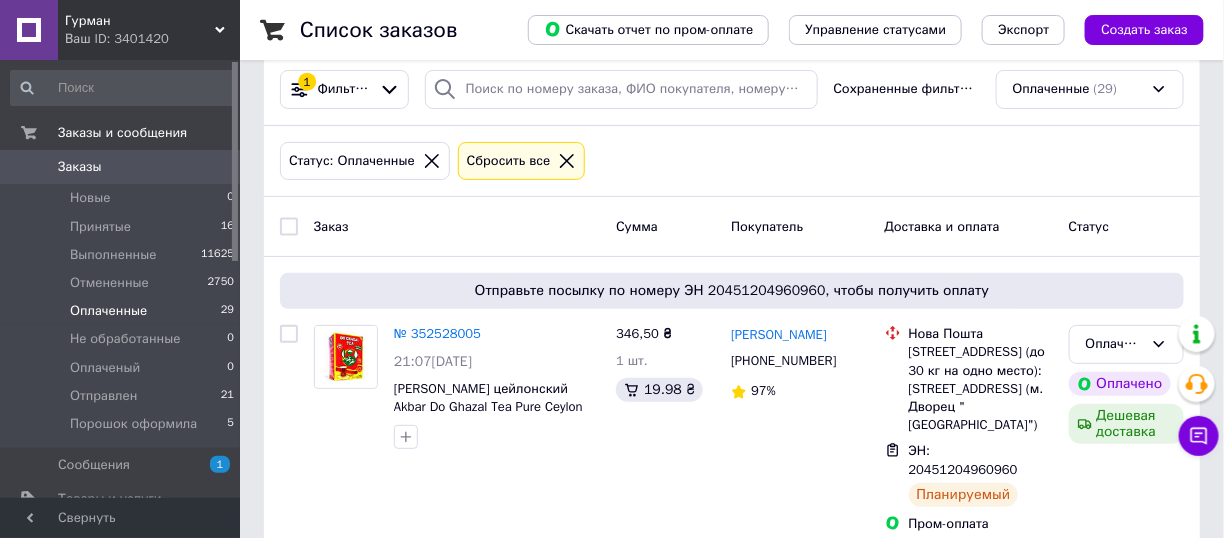 scroll, scrollTop: 0, scrollLeft: 0, axis: both 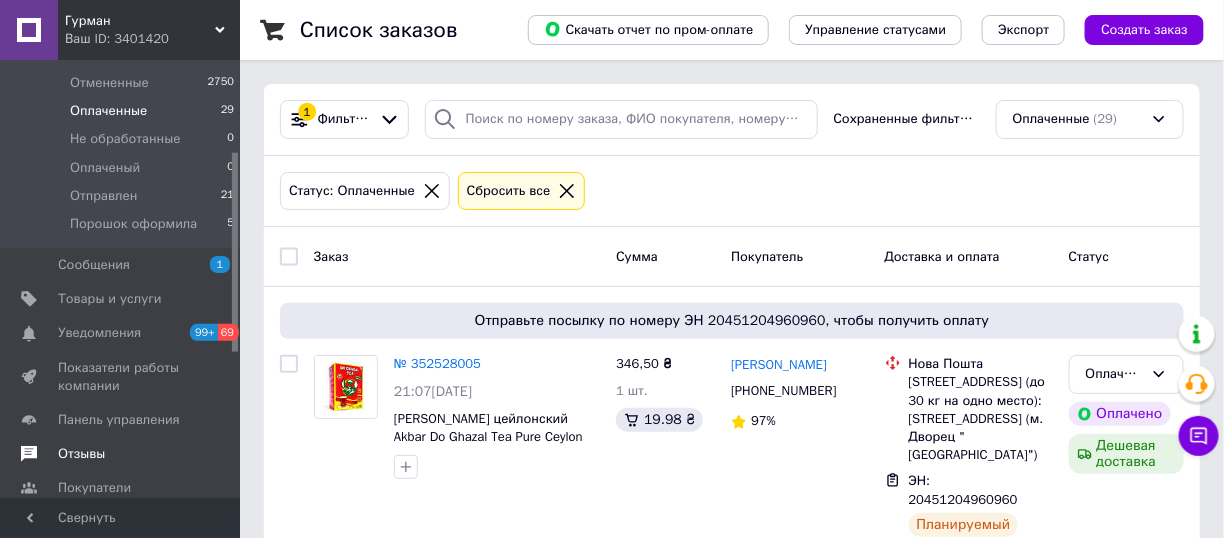 click on "Отзывы" at bounding box center (123, 454) 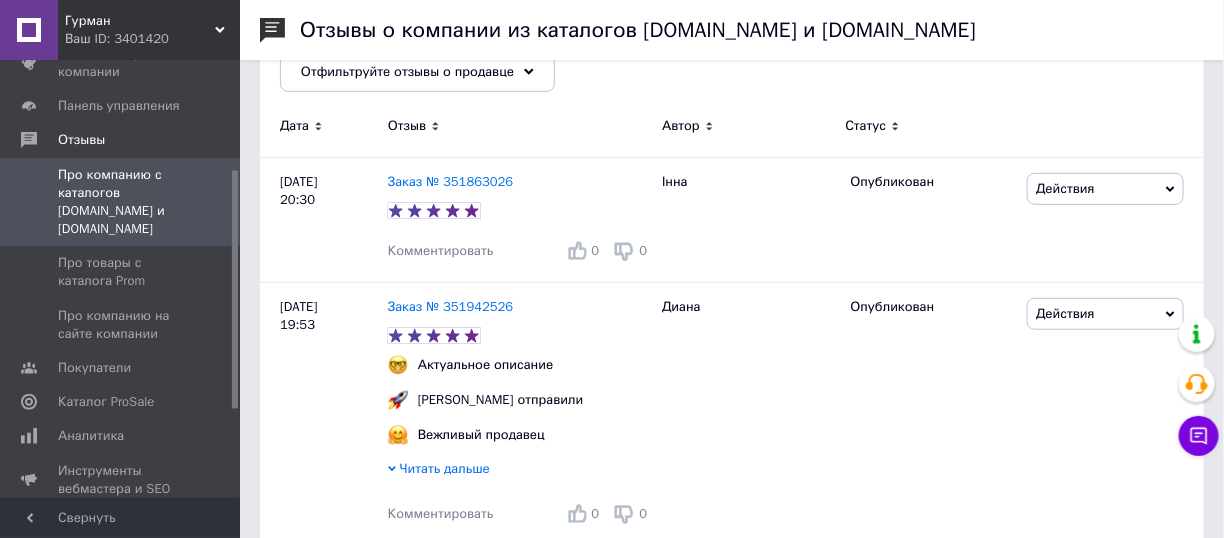 scroll, scrollTop: 300, scrollLeft: 0, axis: vertical 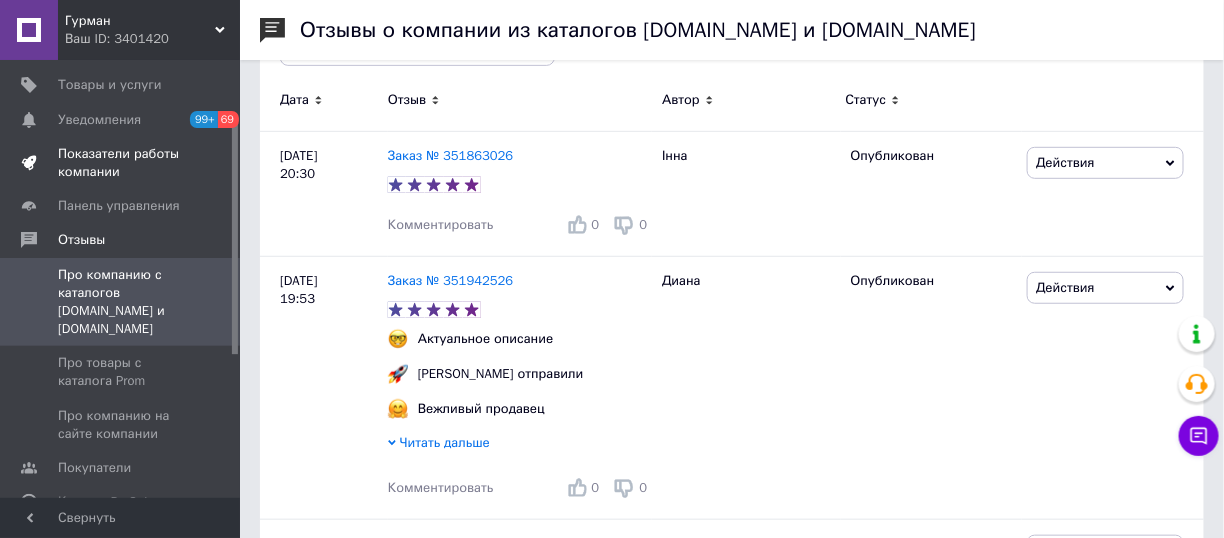 click on "Показатели работы компании" at bounding box center [121, 163] 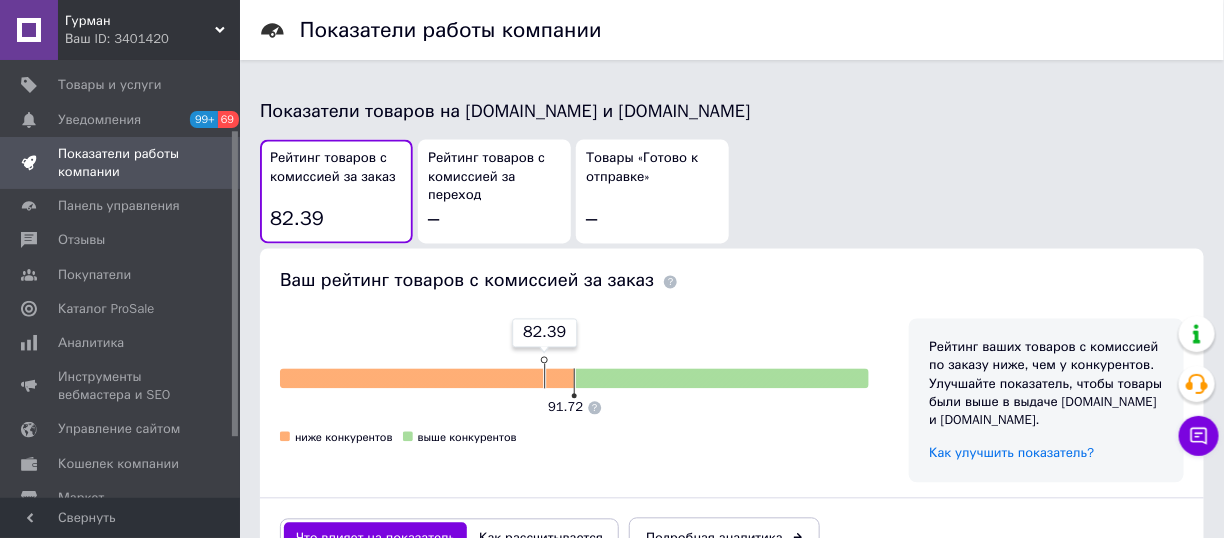 scroll, scrollTop: 1300, scrollLeft: 0, axis: vertical 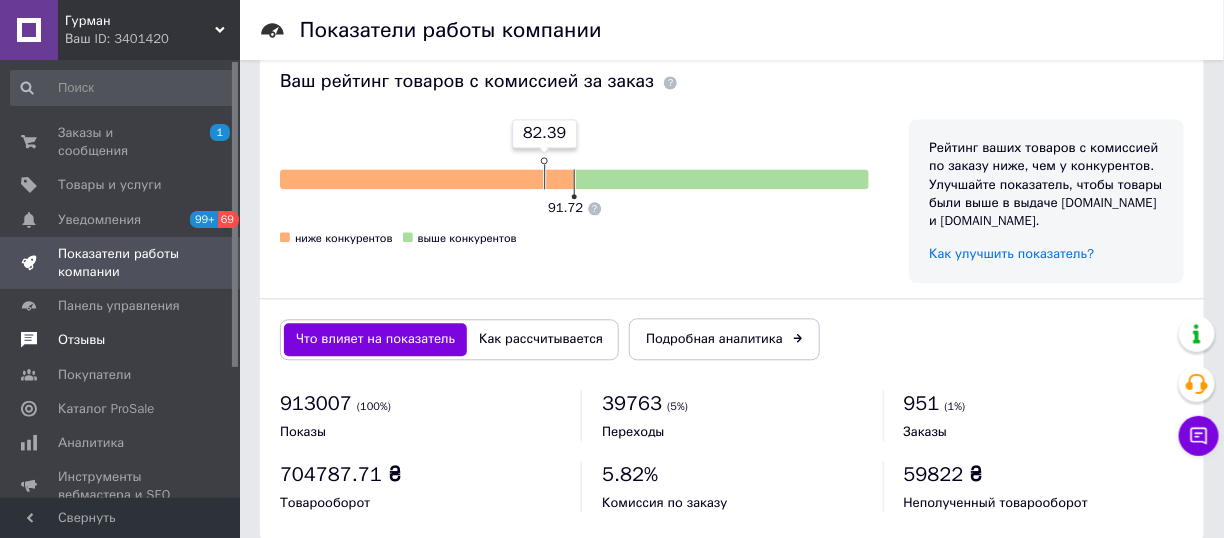 click on "Отзывы" at bounding box center [81, 340] 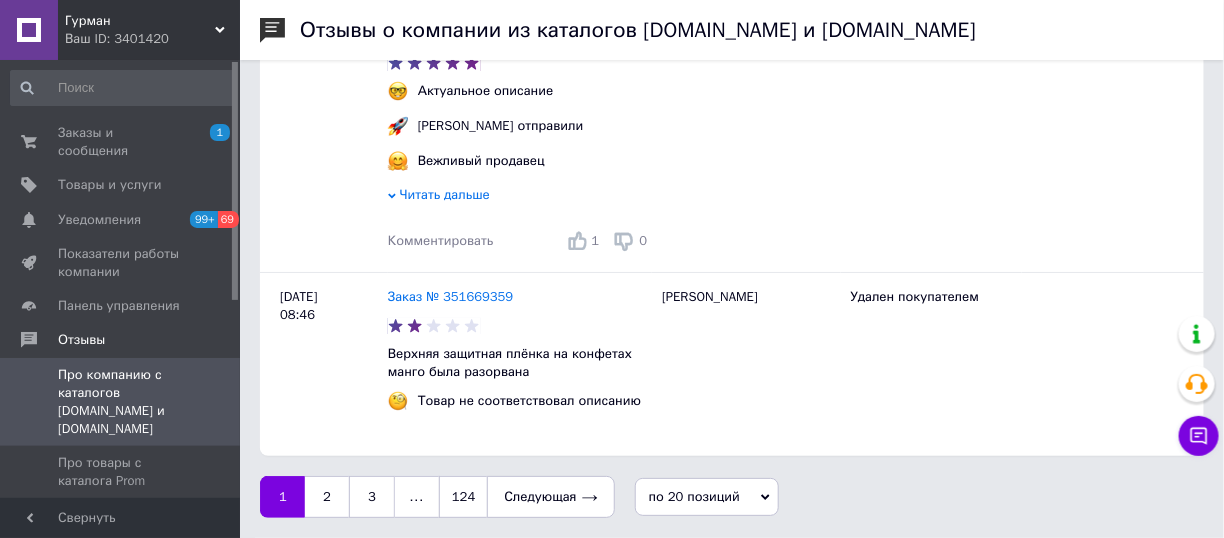 scroll, scrollTop: 4678, scrollLeft: 0, axis: vertical 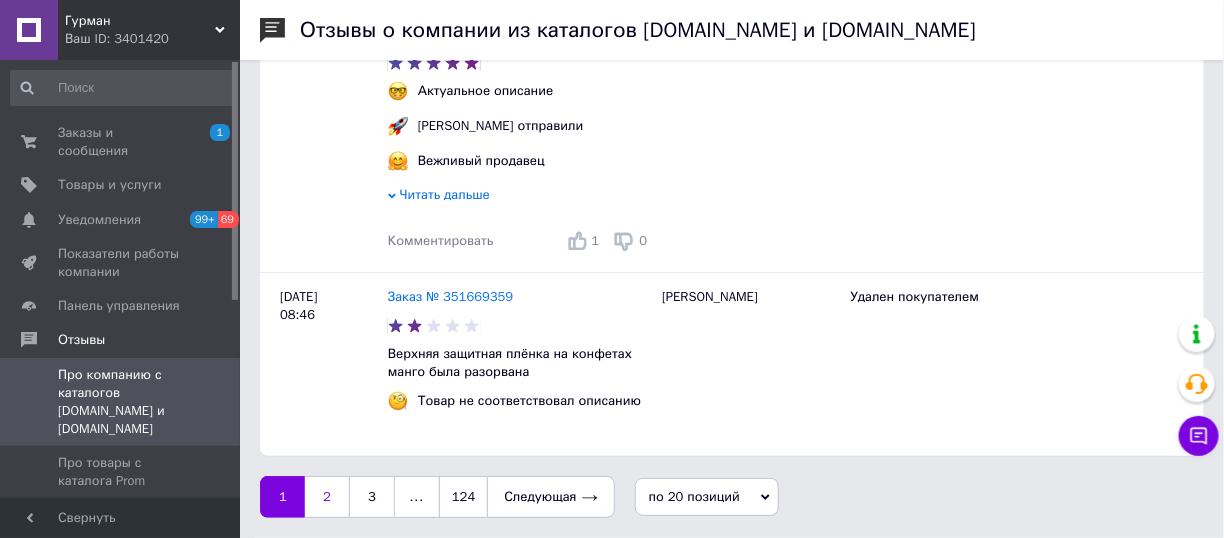 click on "2" at bounding box center [327, 497] 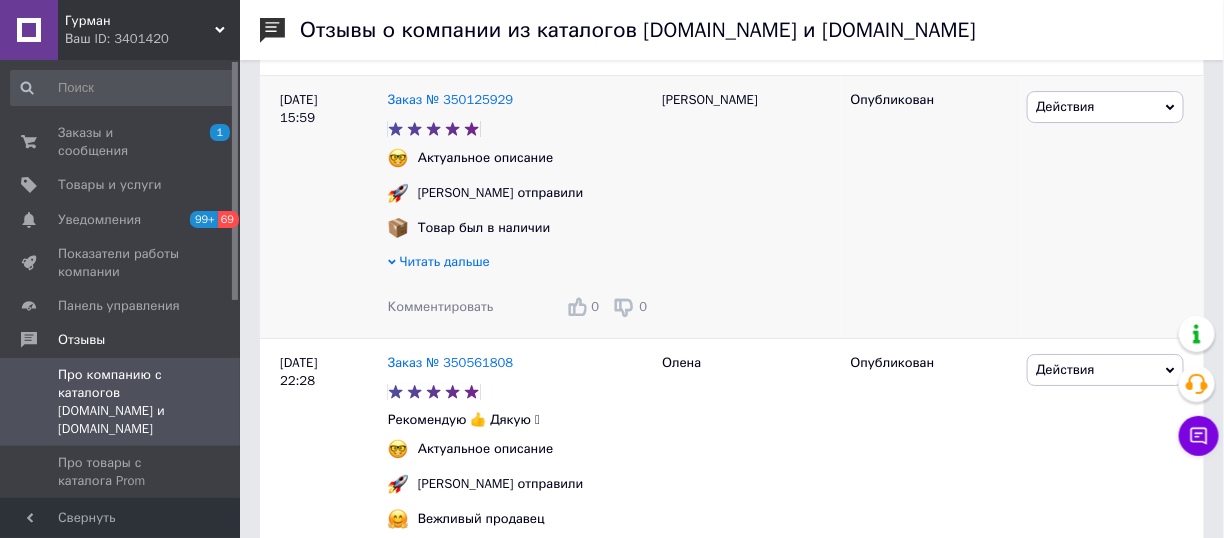 scroll, scrollTop: 2200, scrollLeft: 0, axis: vertical 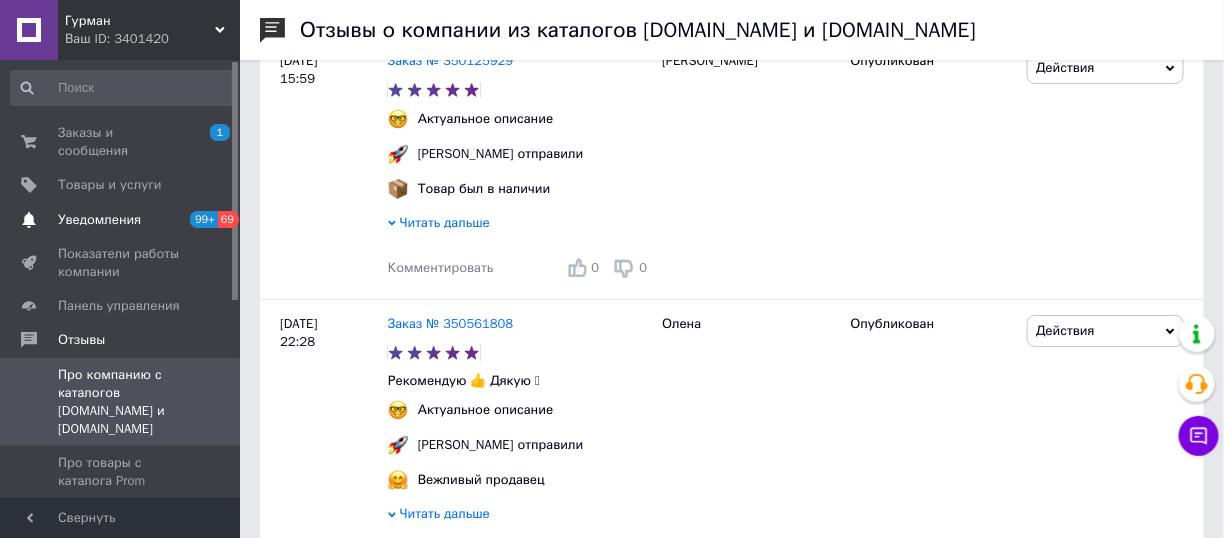 click on "Уведомления" at bounding box center [99, 220] 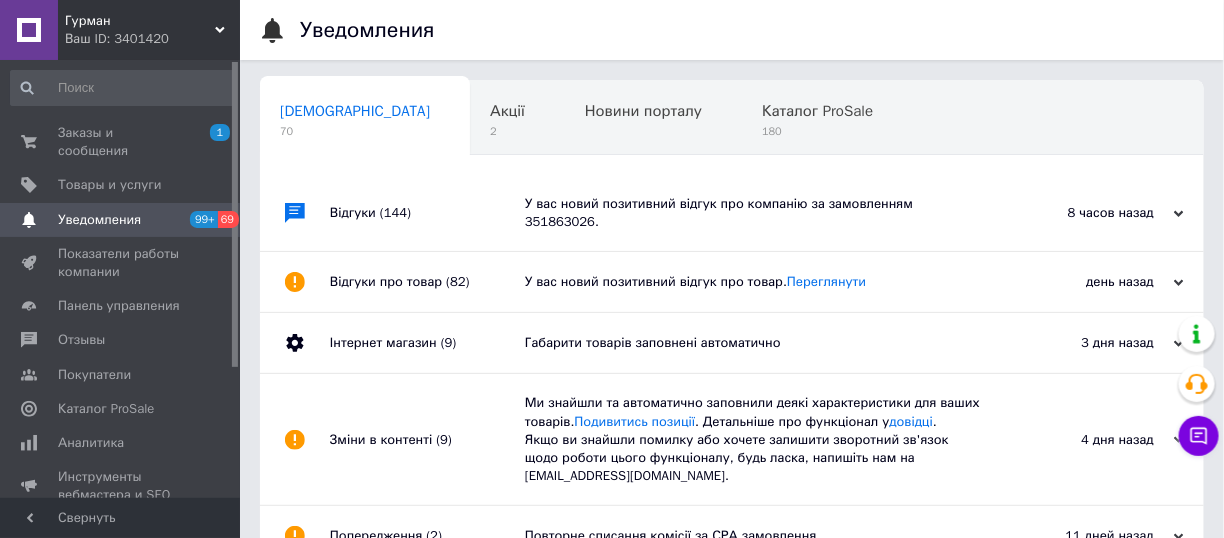 scroll, scrollTop: 0, scrollLeft: 6, axis: horizontal 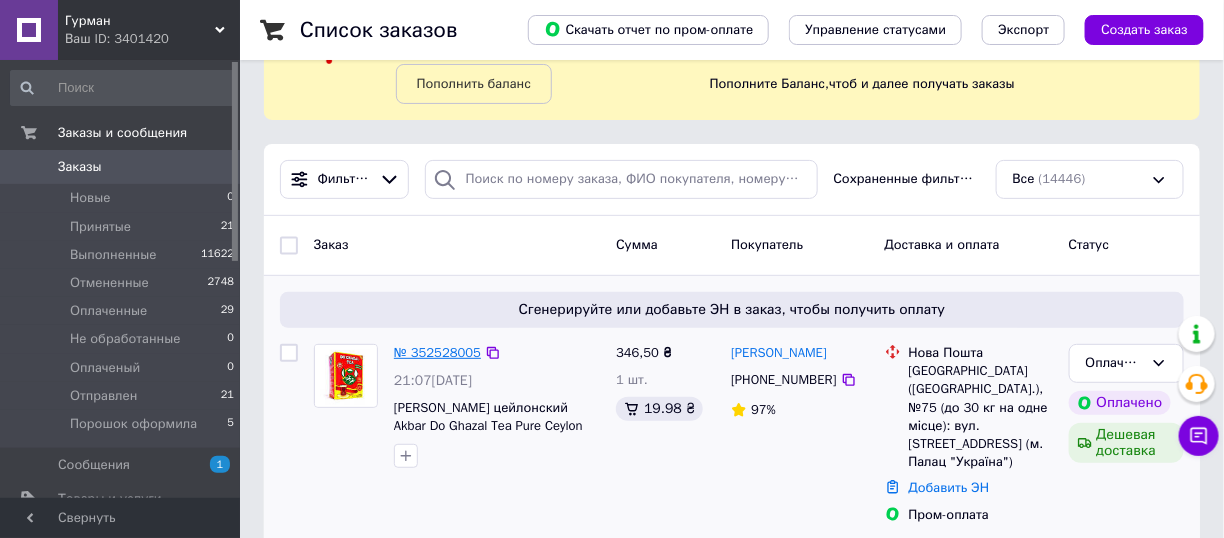 click on "№ 352528005" at bounding box center (437, 352) 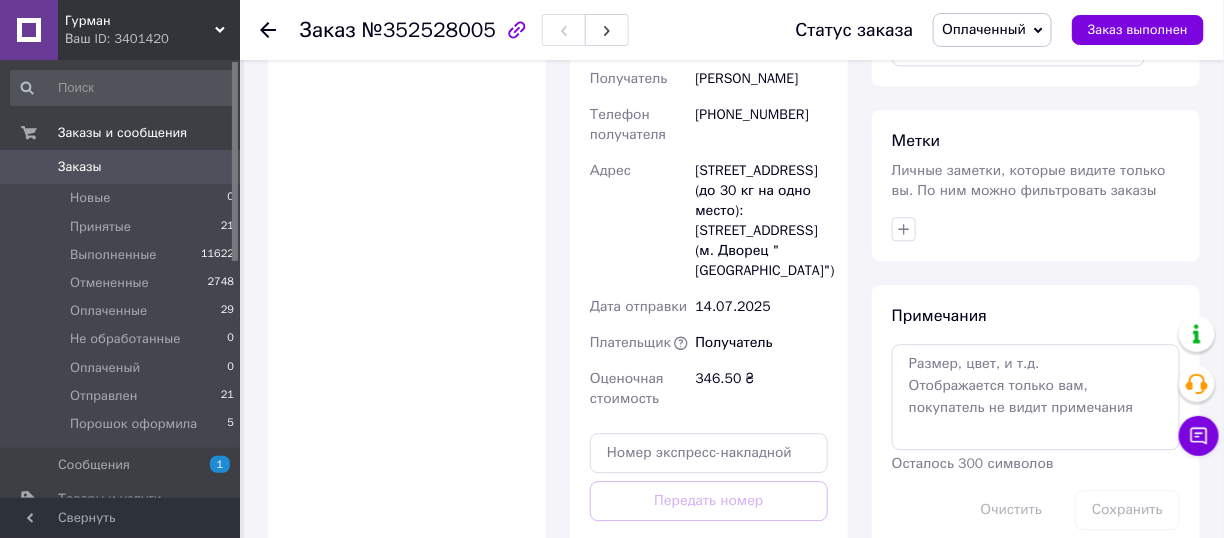 scroll, scrollTop: 1700, scrollLeft: 0, axis: vertical 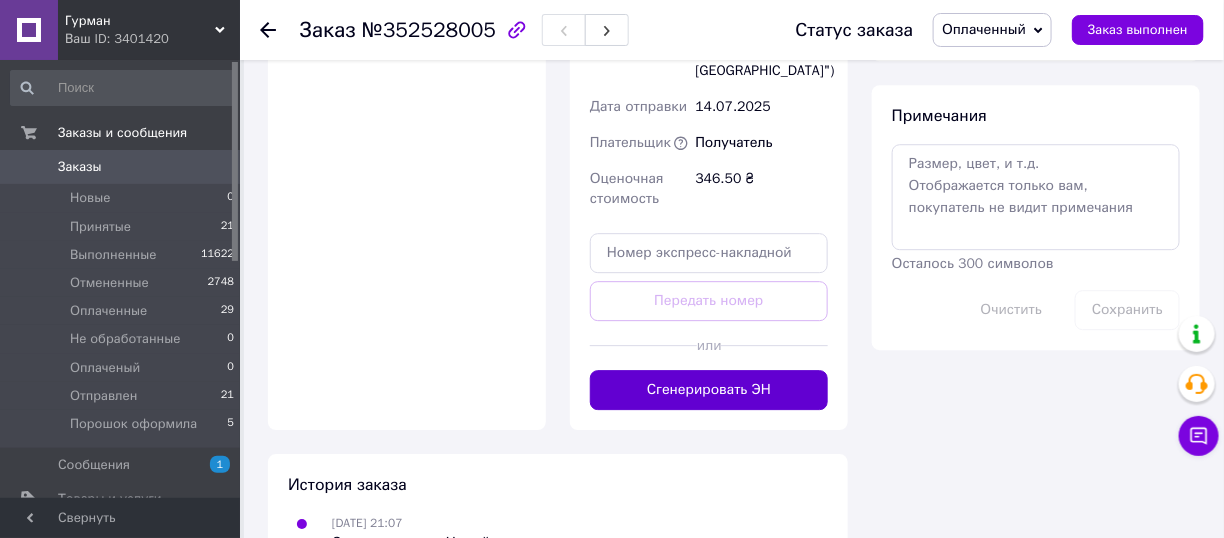 click on "Сгенерировать ЭН" at bounding box center [709, 390] 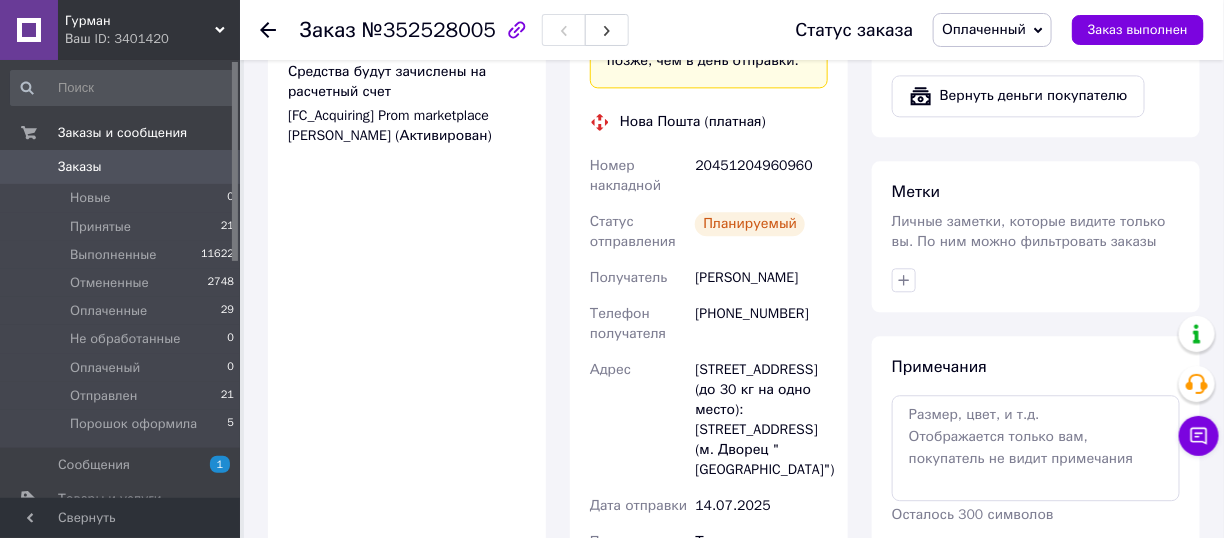 scroll, scrollTop: 1300, scrollLeft: 0, axis: vertical 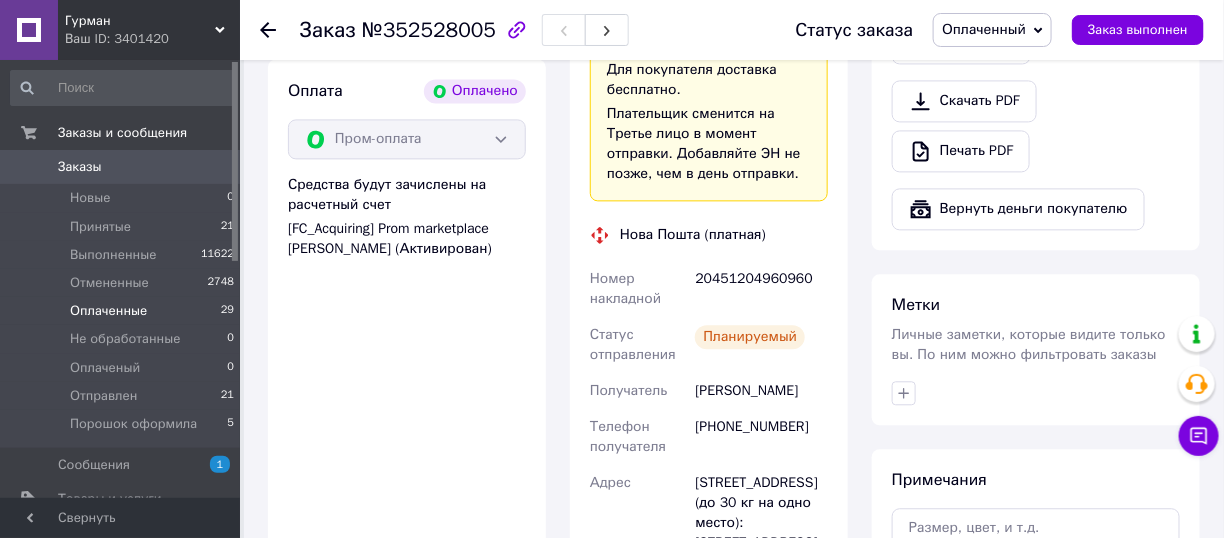 click on "29" at bounding box center [227, 311] 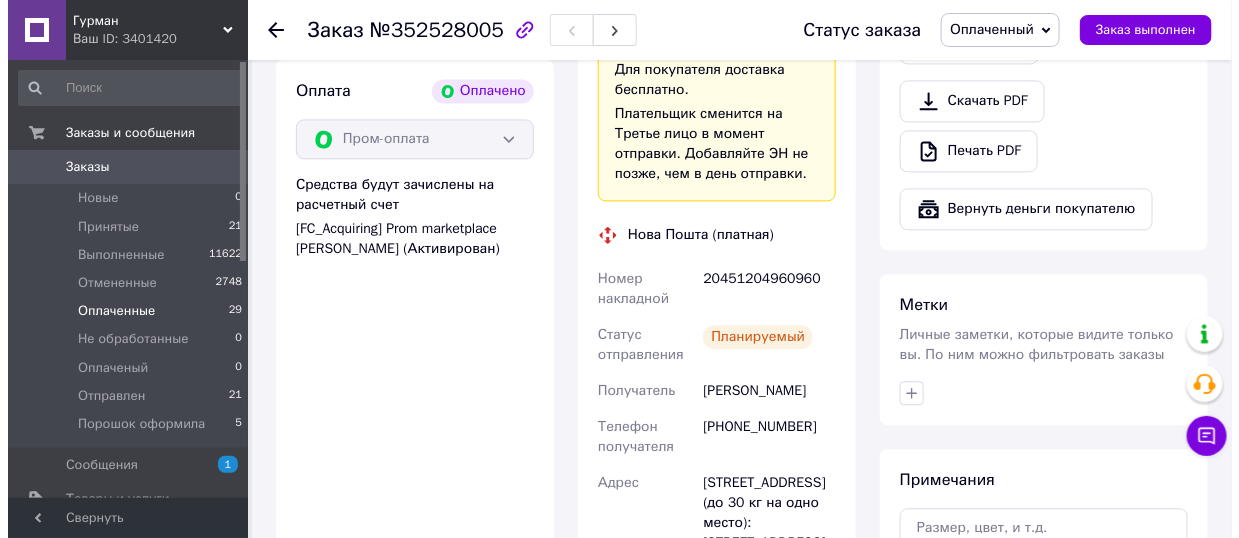 scroll, scrollTop: 0, scrollLeft: 0, axis: both 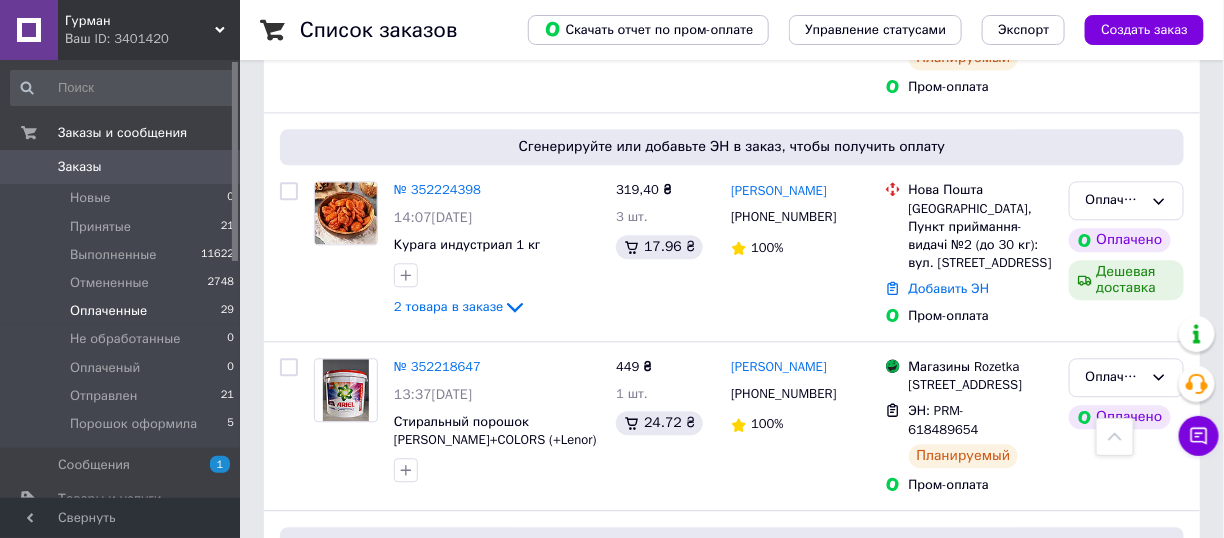 click on "№ 351942633" at bounding box center (437, 862) 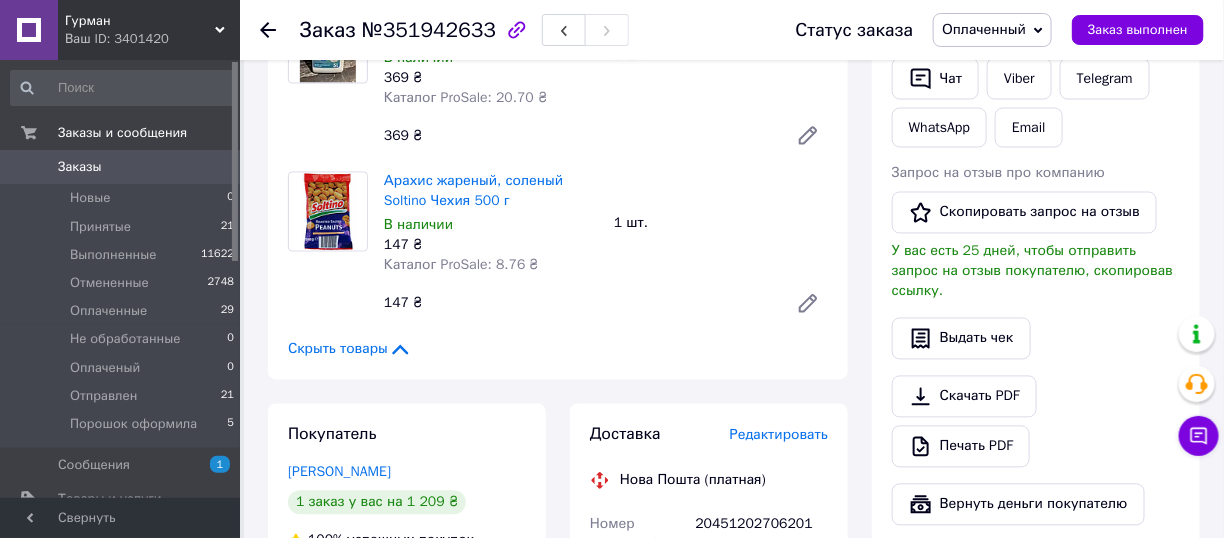 scroll, scrollTop: 940, scrollLeft: 0, axis: vertical 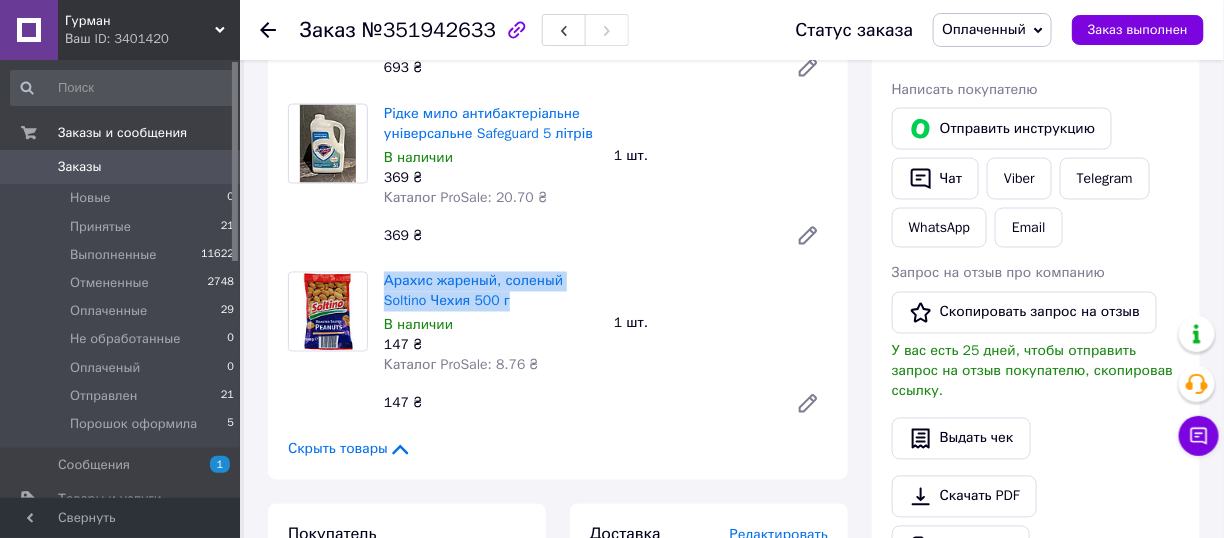 drag, startPoint x: 381, startPoint y: 275, endPoint x: 510, endPoint y: 300, distance: 131.40015 